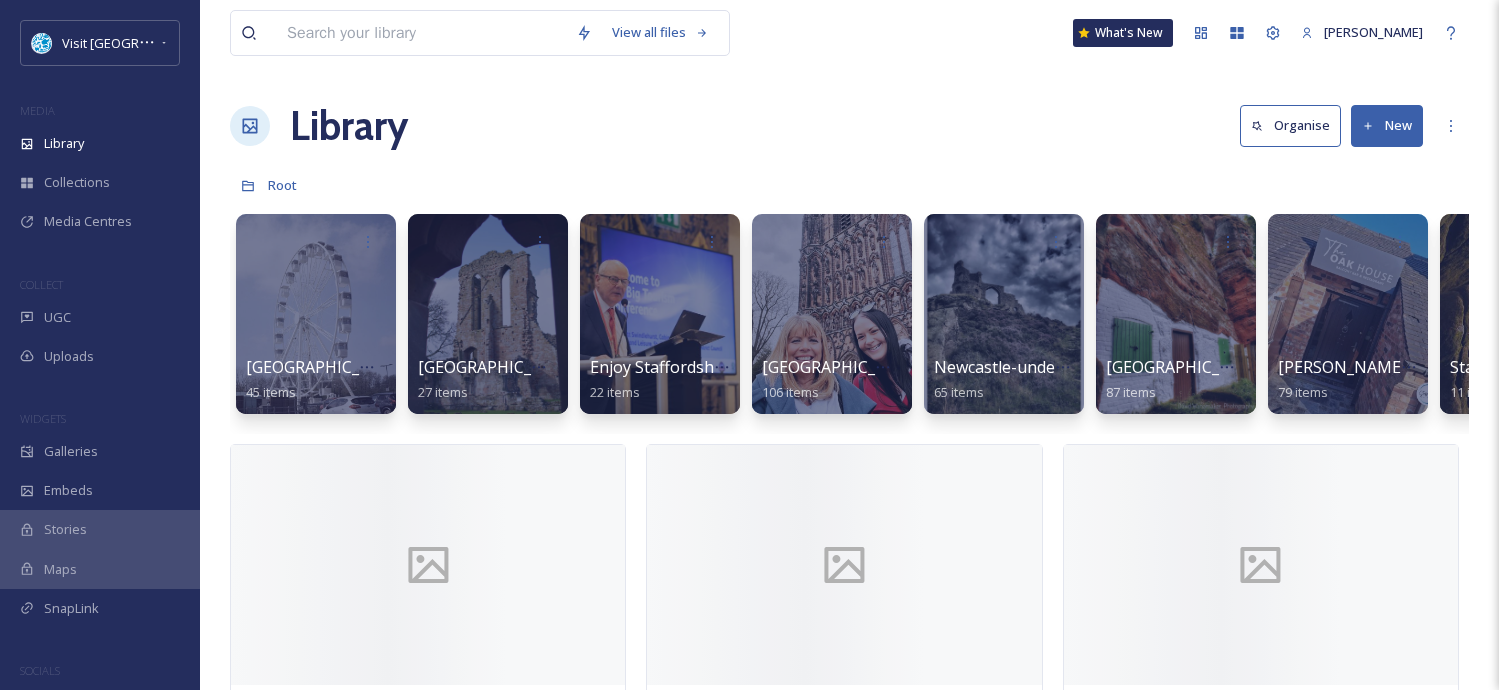 scroll, scrollTop: 0, scrollLeft: 0, axis: both 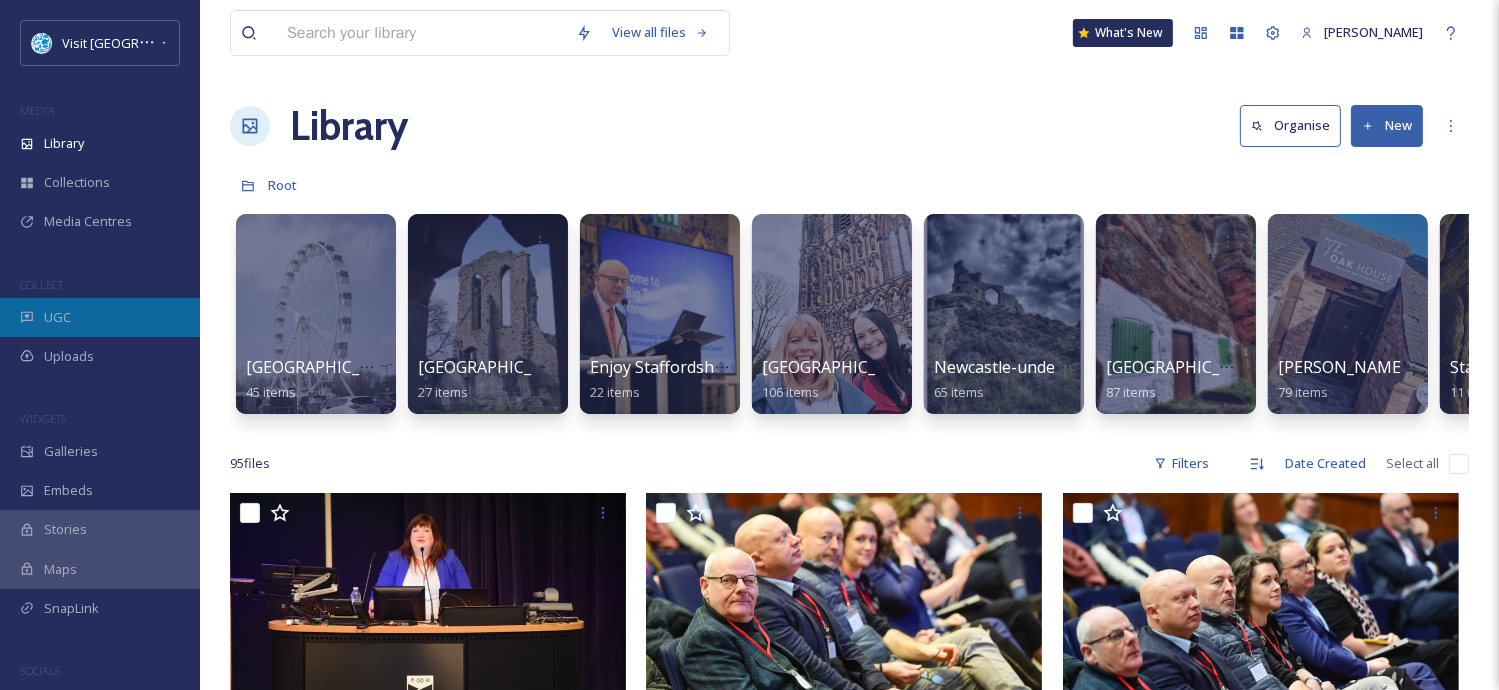 click on "UGC" at bounding box center (57, 317) 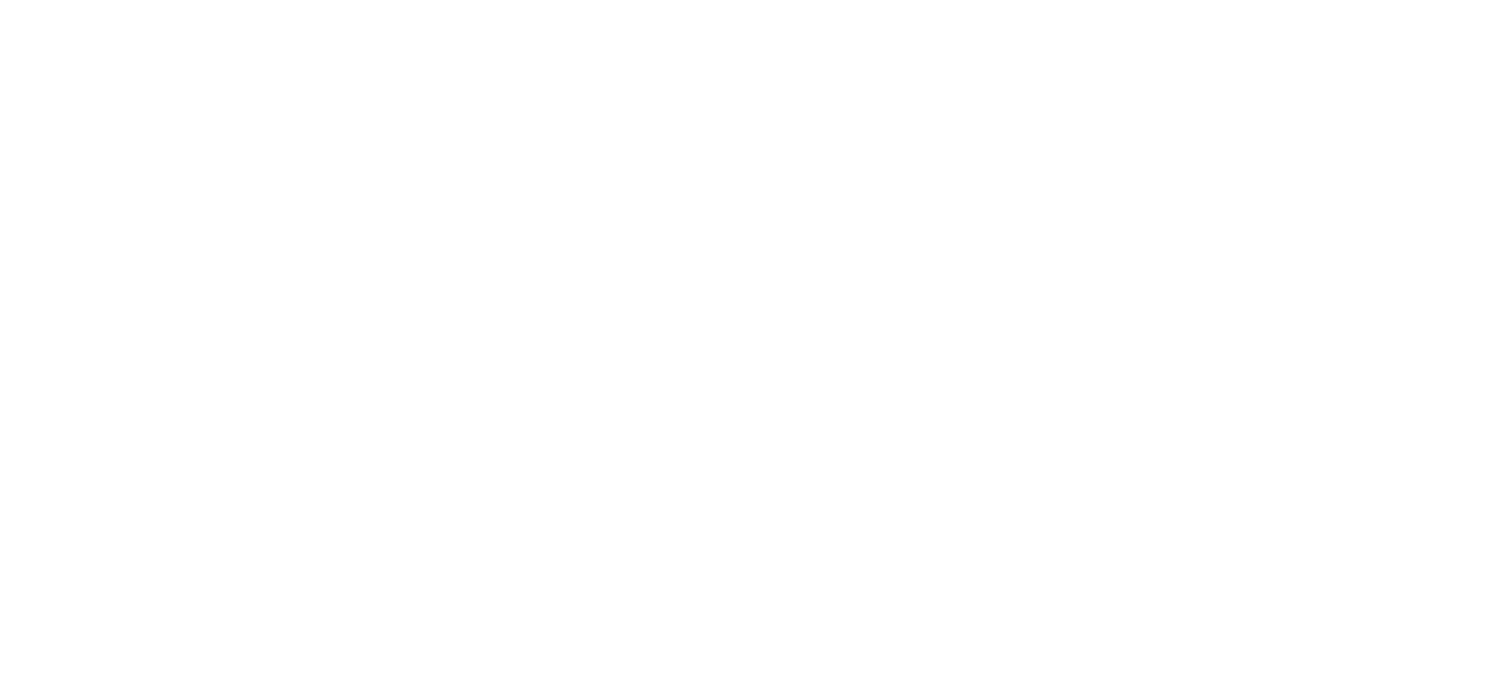 scroll, scrollTop: 0, scrollLeft: 0, axis: both 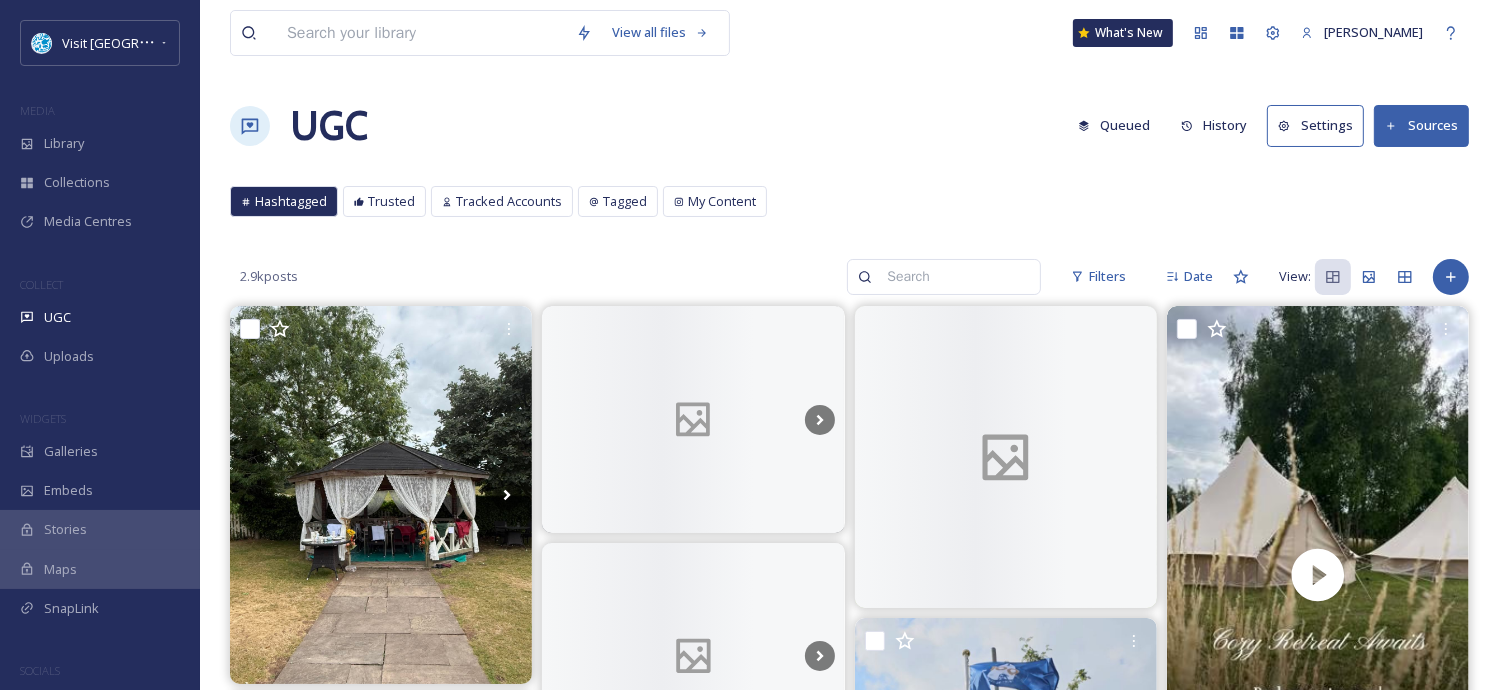 click on "Settings" at bounding box center [1315, 125] 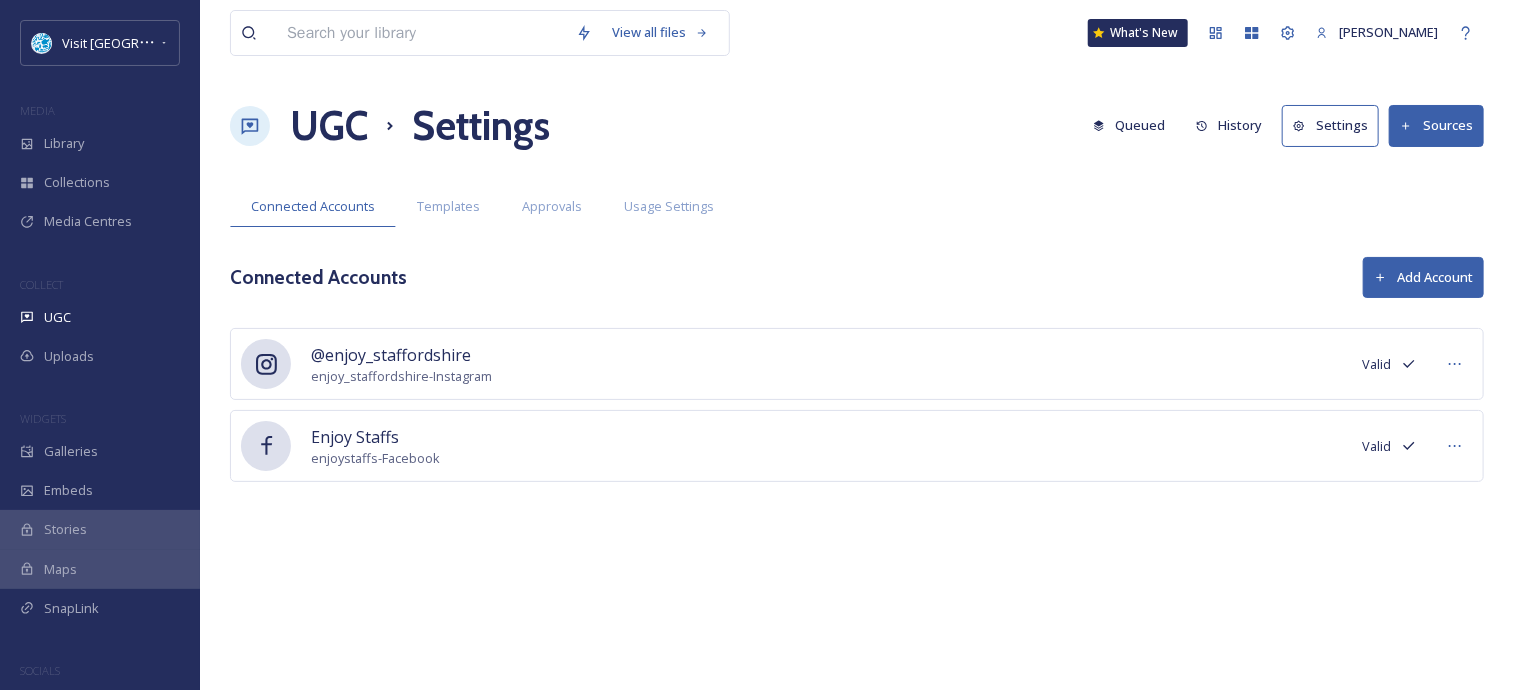click on "Sources" at bounding box center [1436, 125] 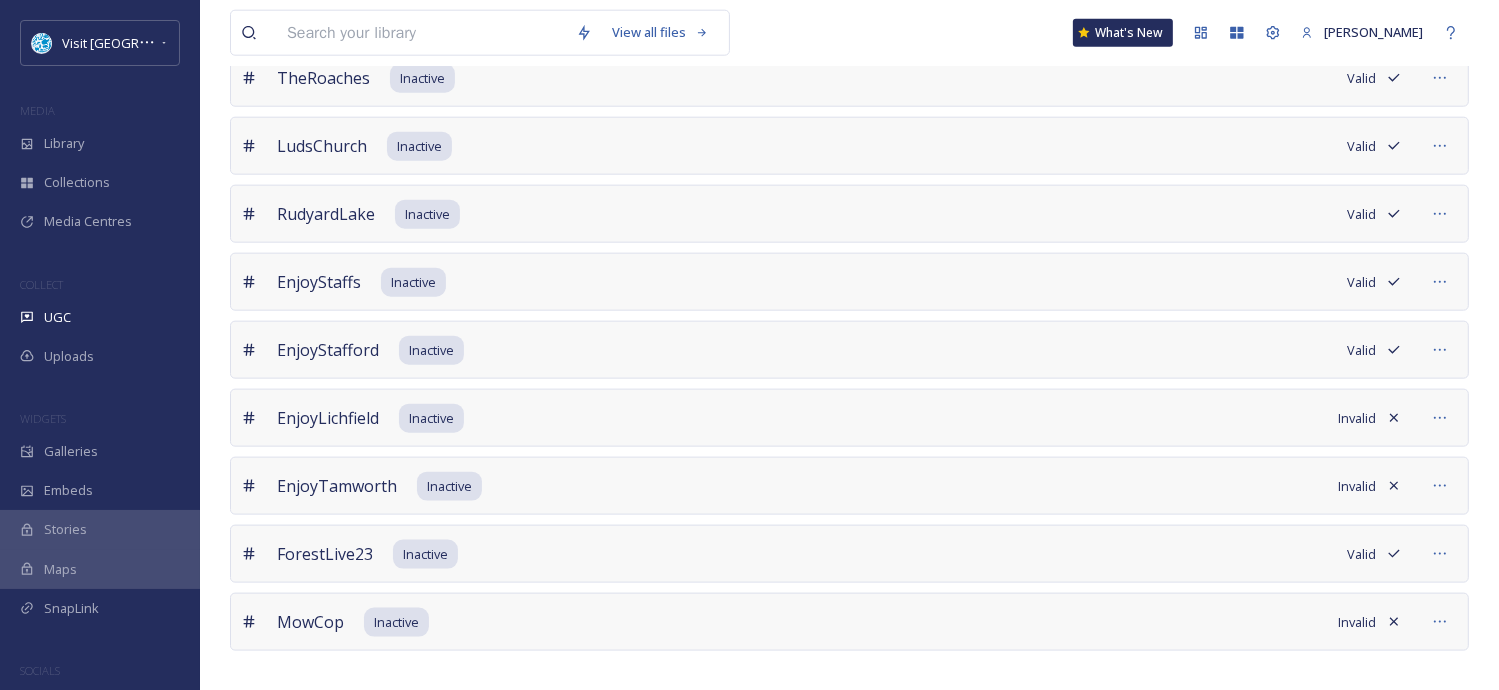 scroll, scrollTop: 2340, scrollLeft: 0, axis: vertical 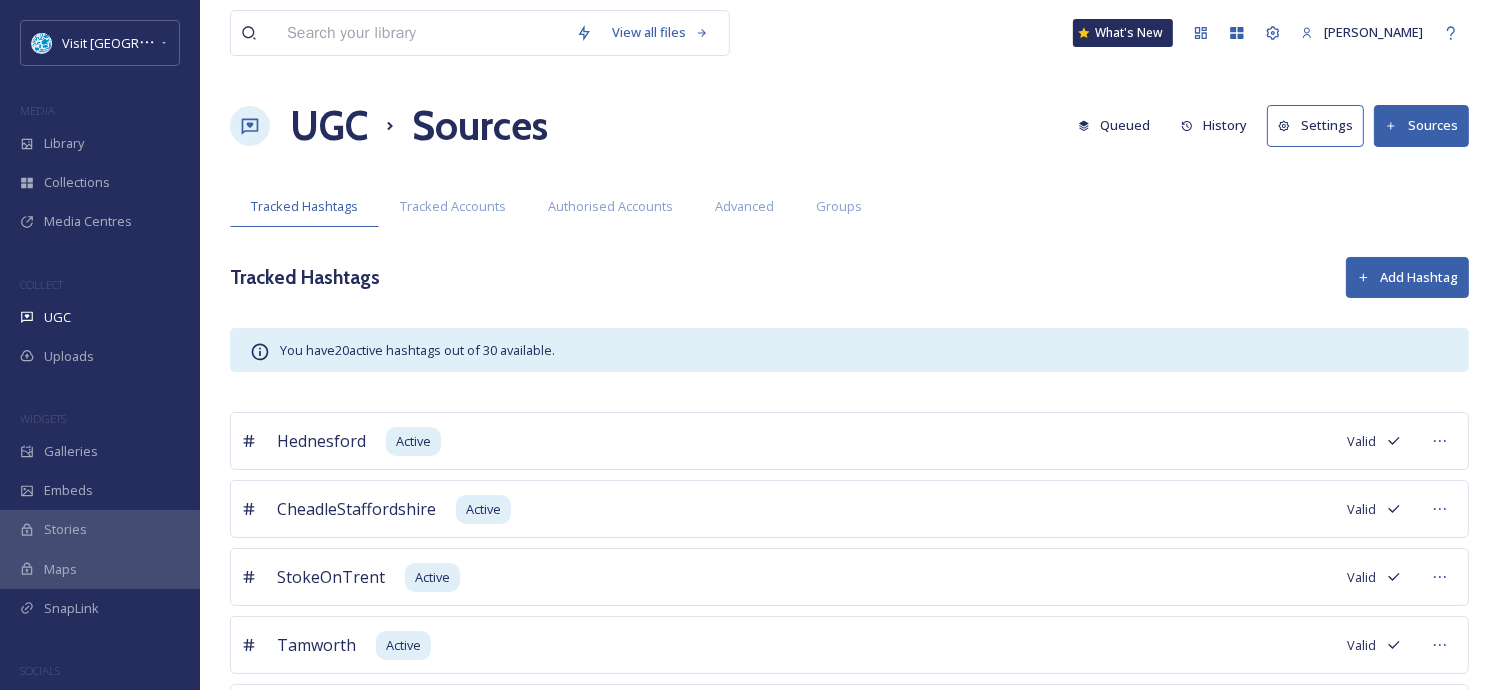 click on "Add Hashtag" at bounding box center [1407, 277] 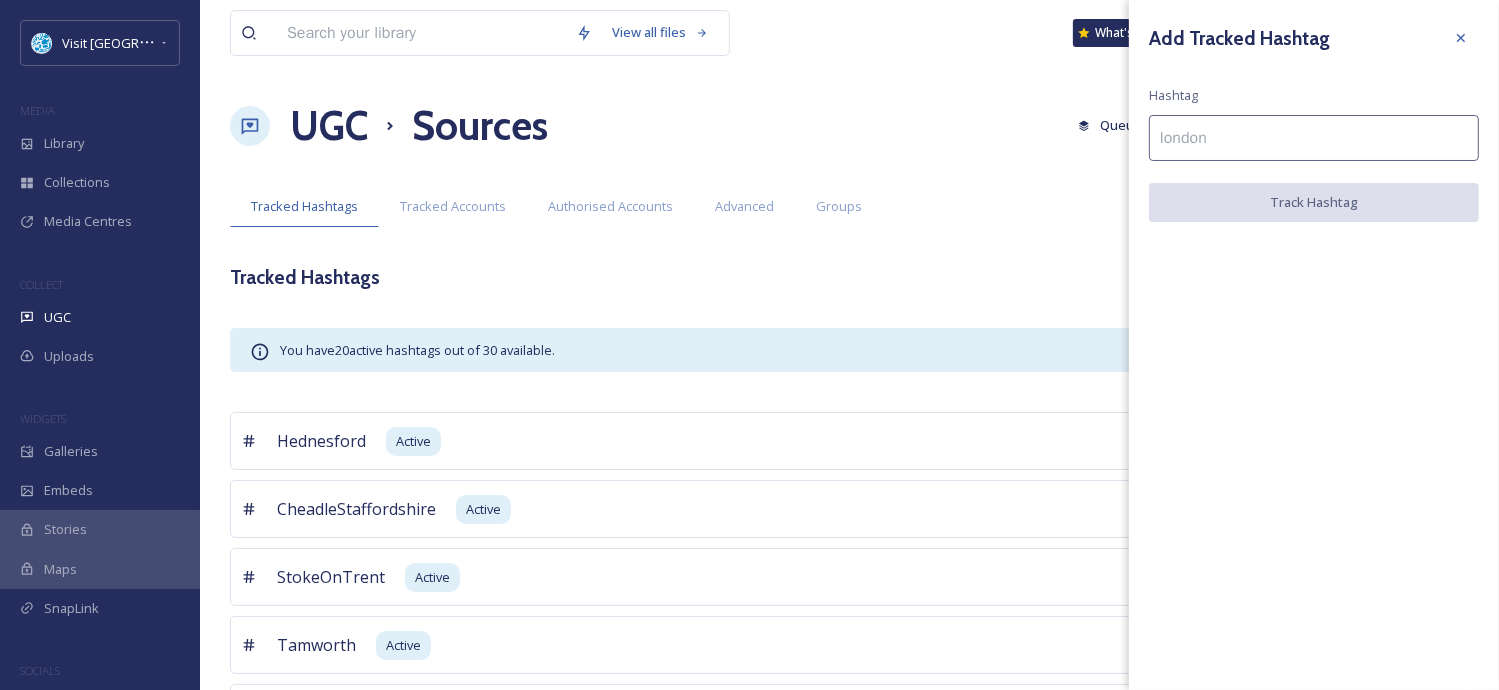 type 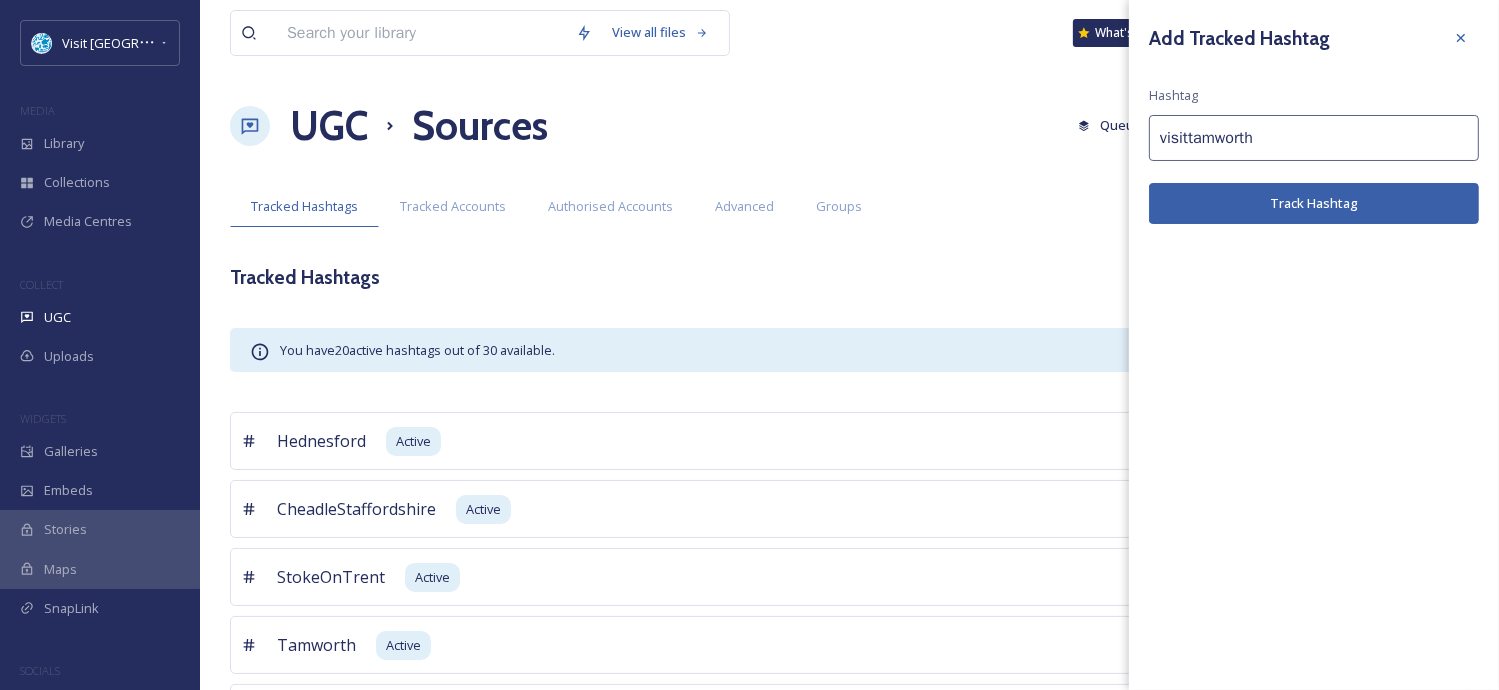 type on "visittamworth" 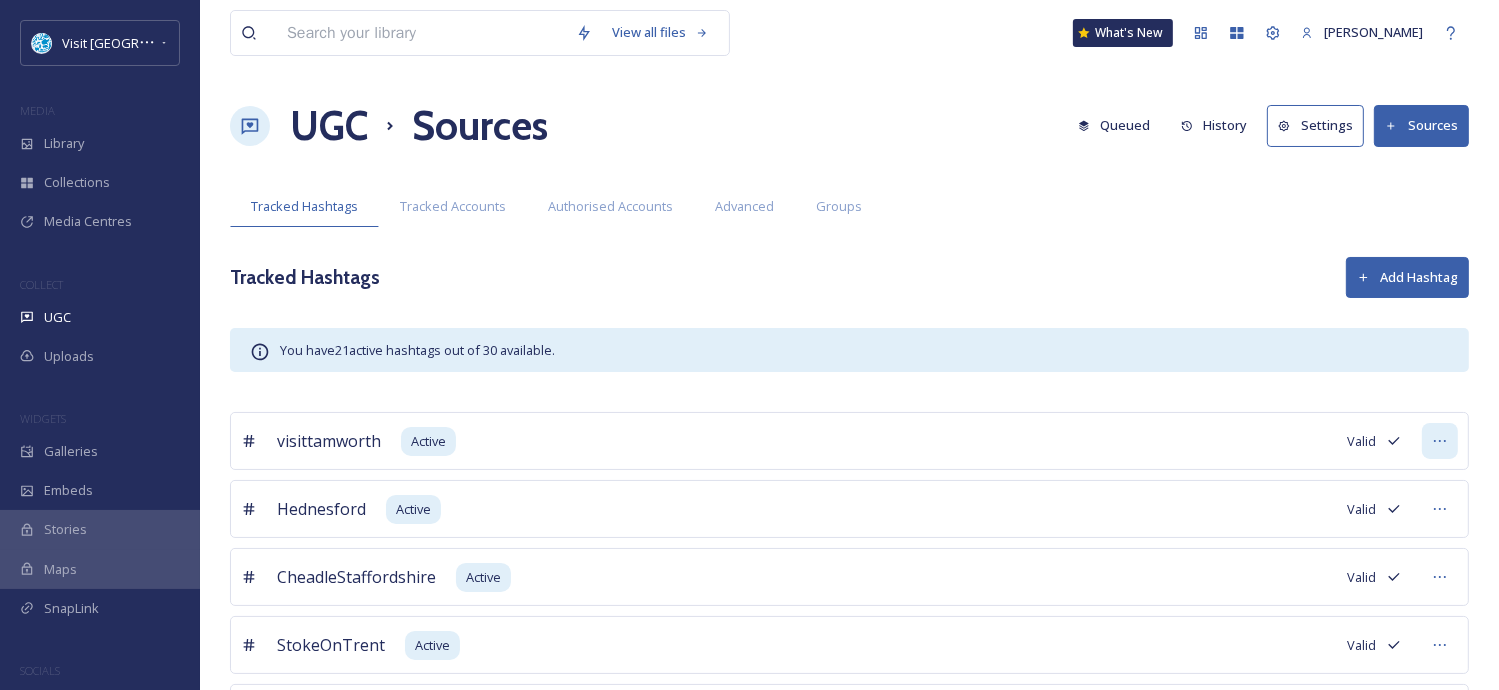 click 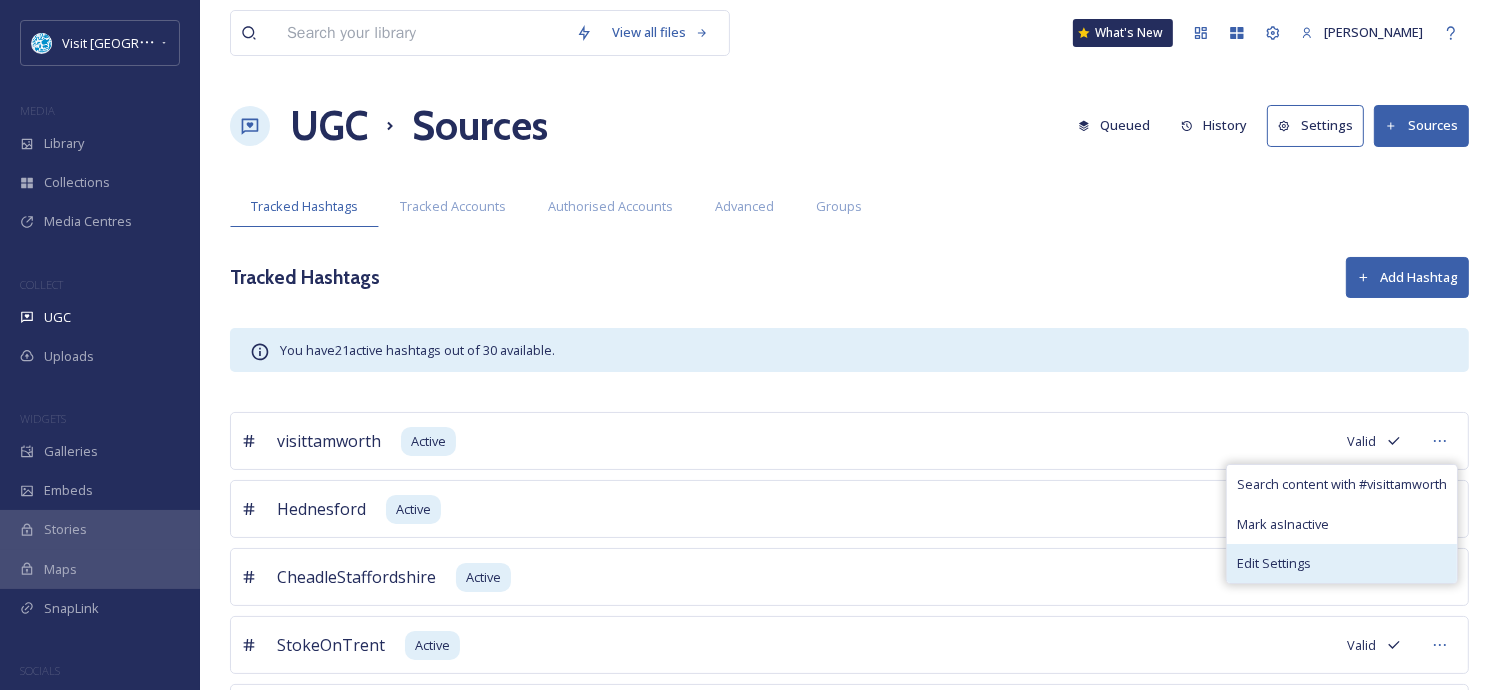 click on "Edit Settings" at bounding box center (1274, 563) 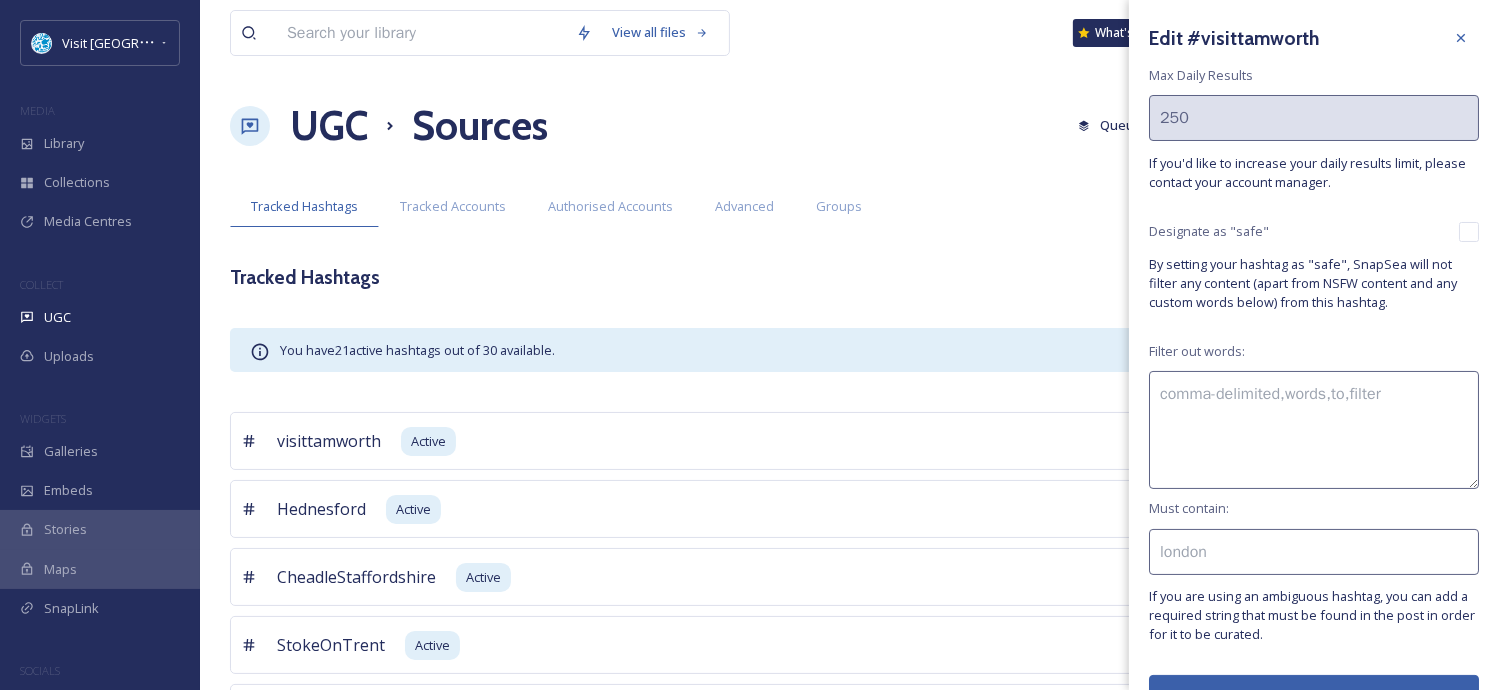 scroll, scrollTop: 44, scrollLeft: 0, axis: vertical 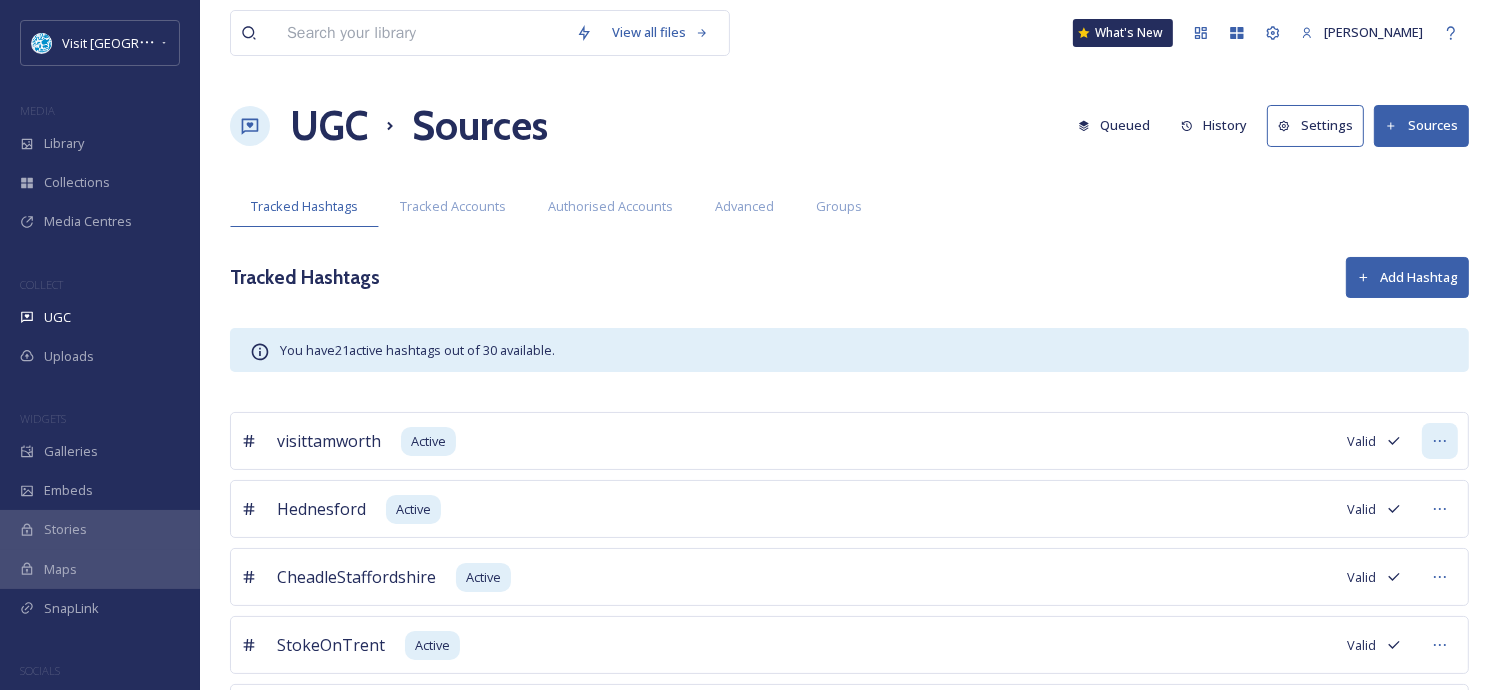 click at bounding box center (1440, 441) 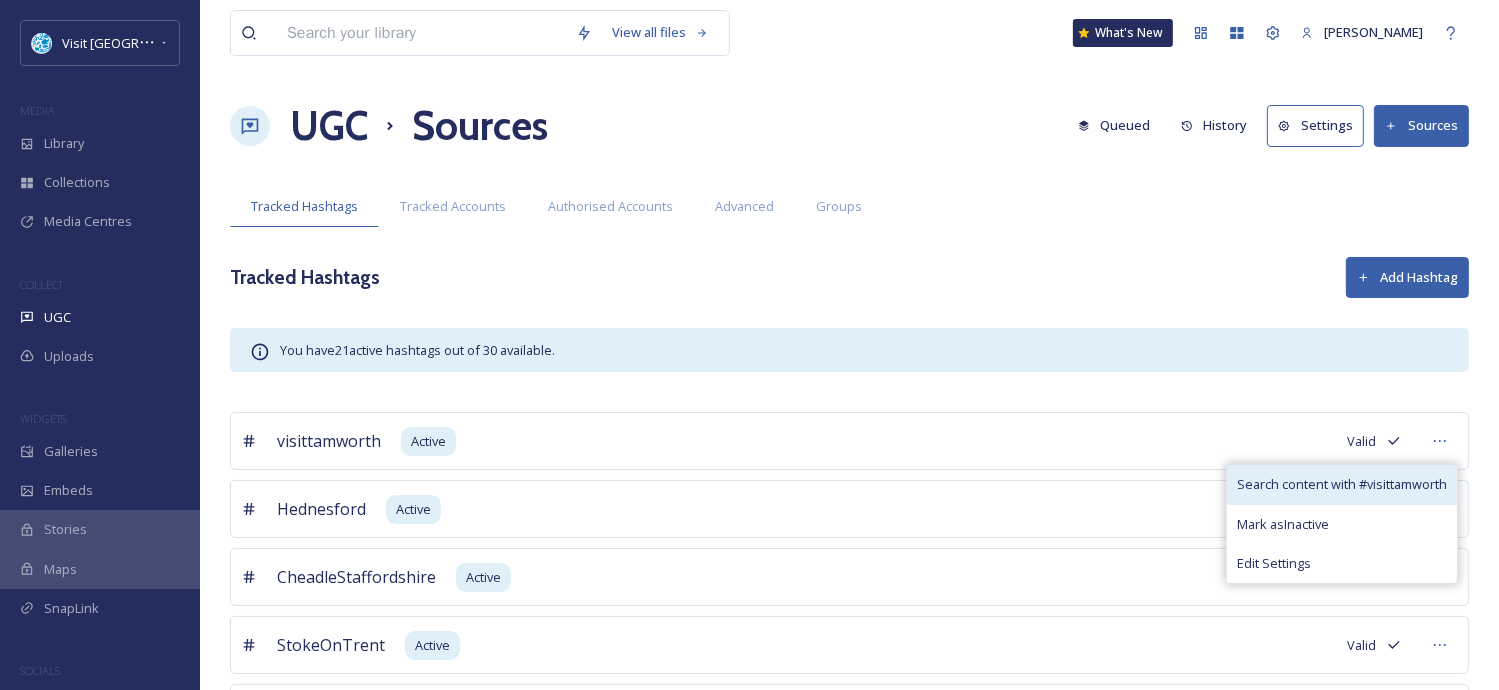 click on "Search content with # visittamworth" at bounding box center [1342, 484] 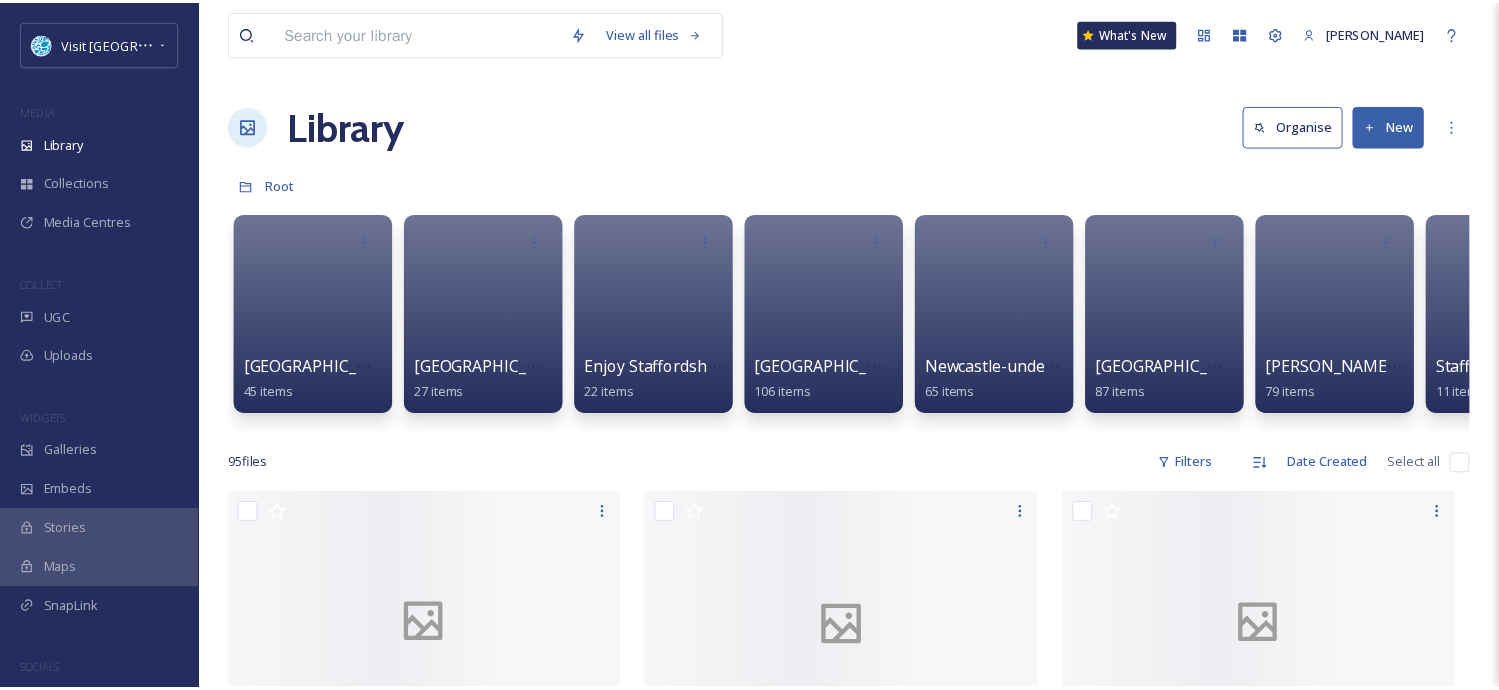 scroll, scrollTop: 0, scrollLeft: 0, axis: both 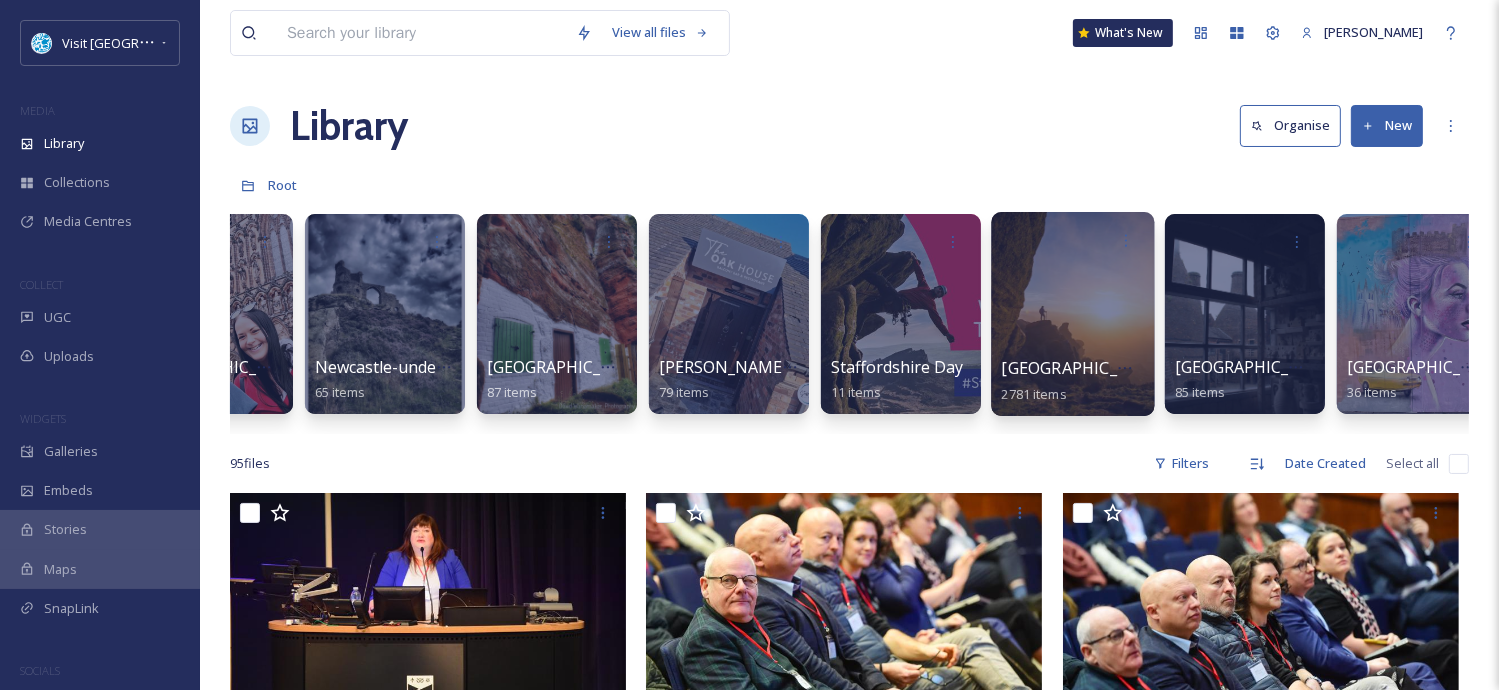 click at bounding box center [1073, 240] 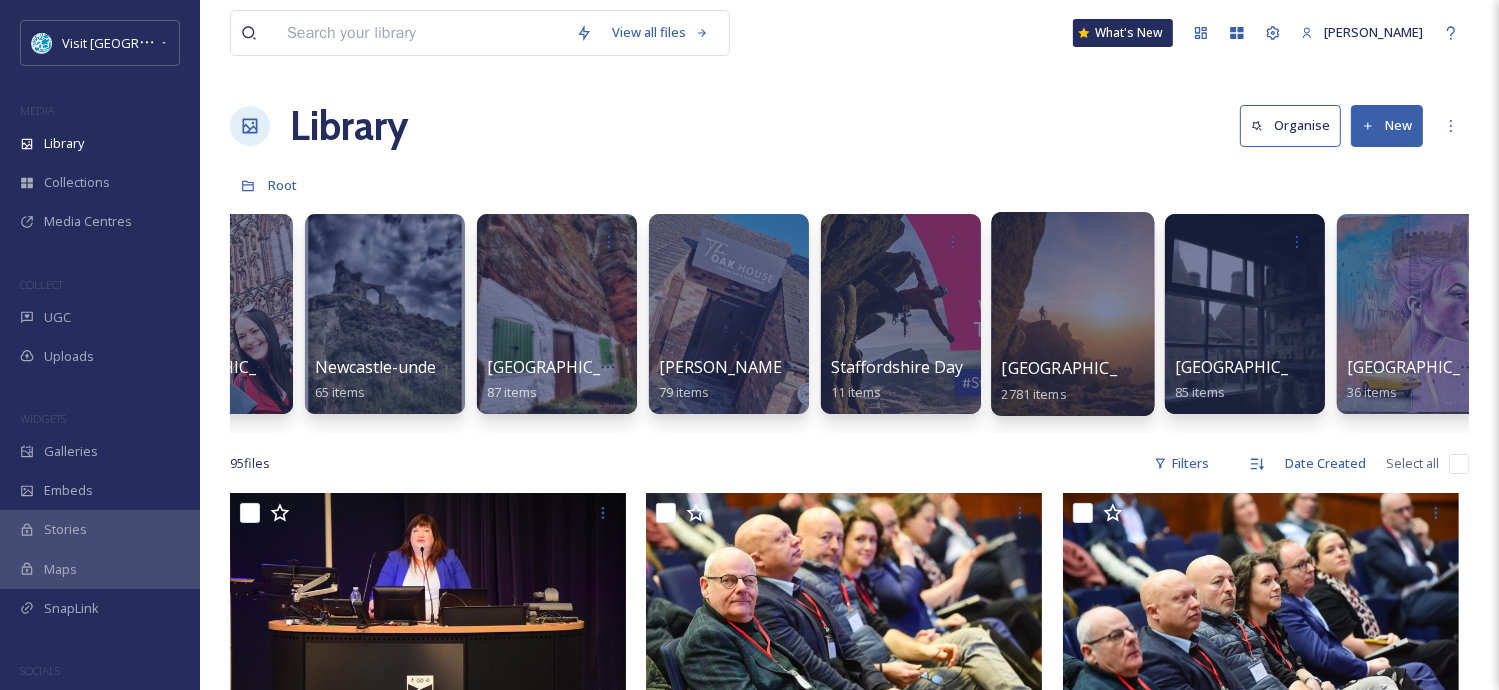 click at bounding box center [1072, 314] 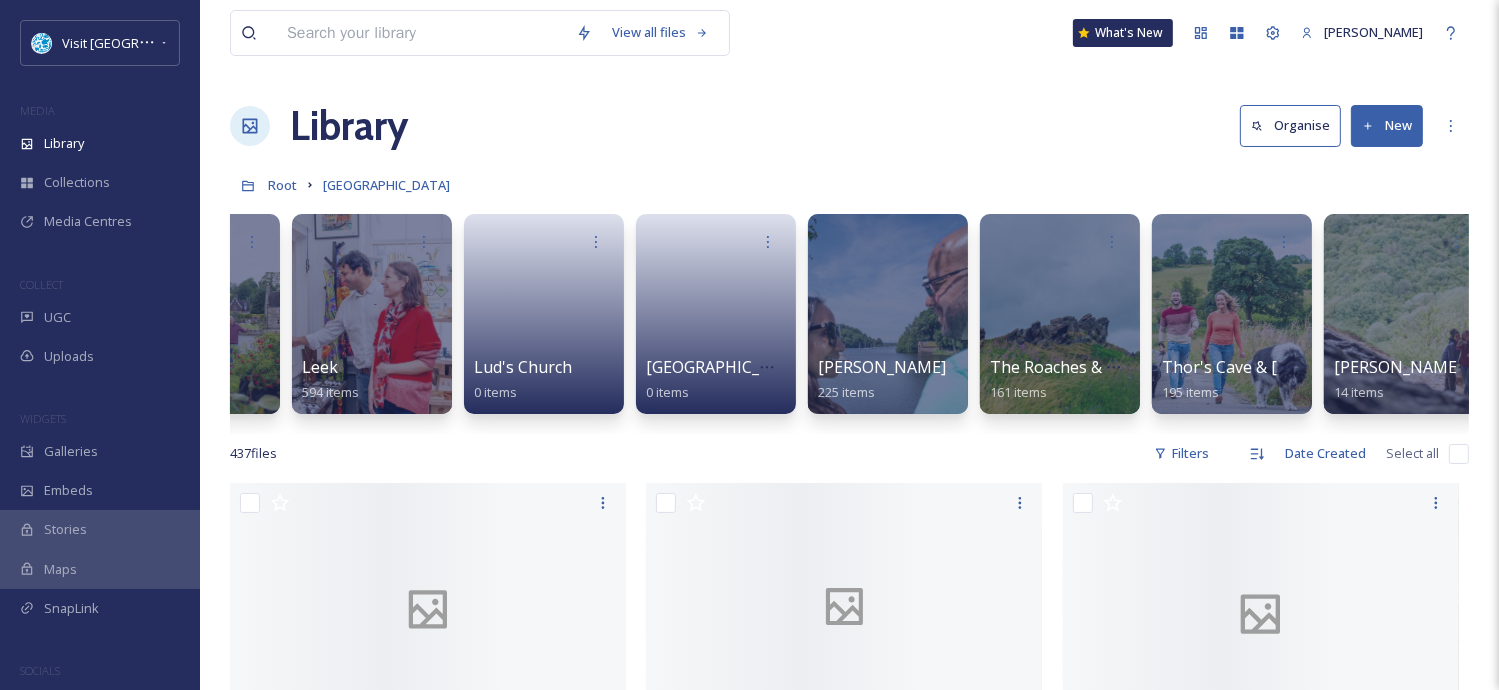 scroll, scrollTop: 0, scrollLeft: 1168, axis: horizontal 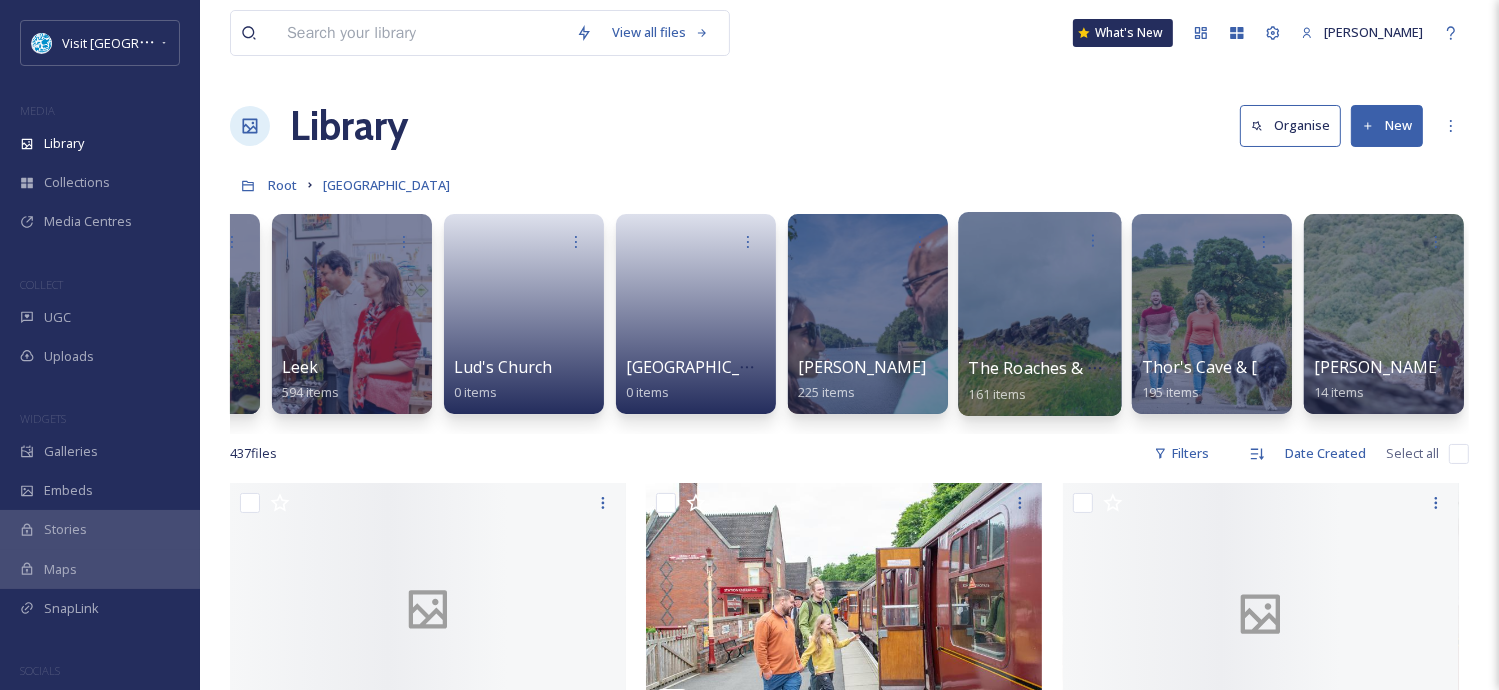 click at bounding box center [1039, 314] 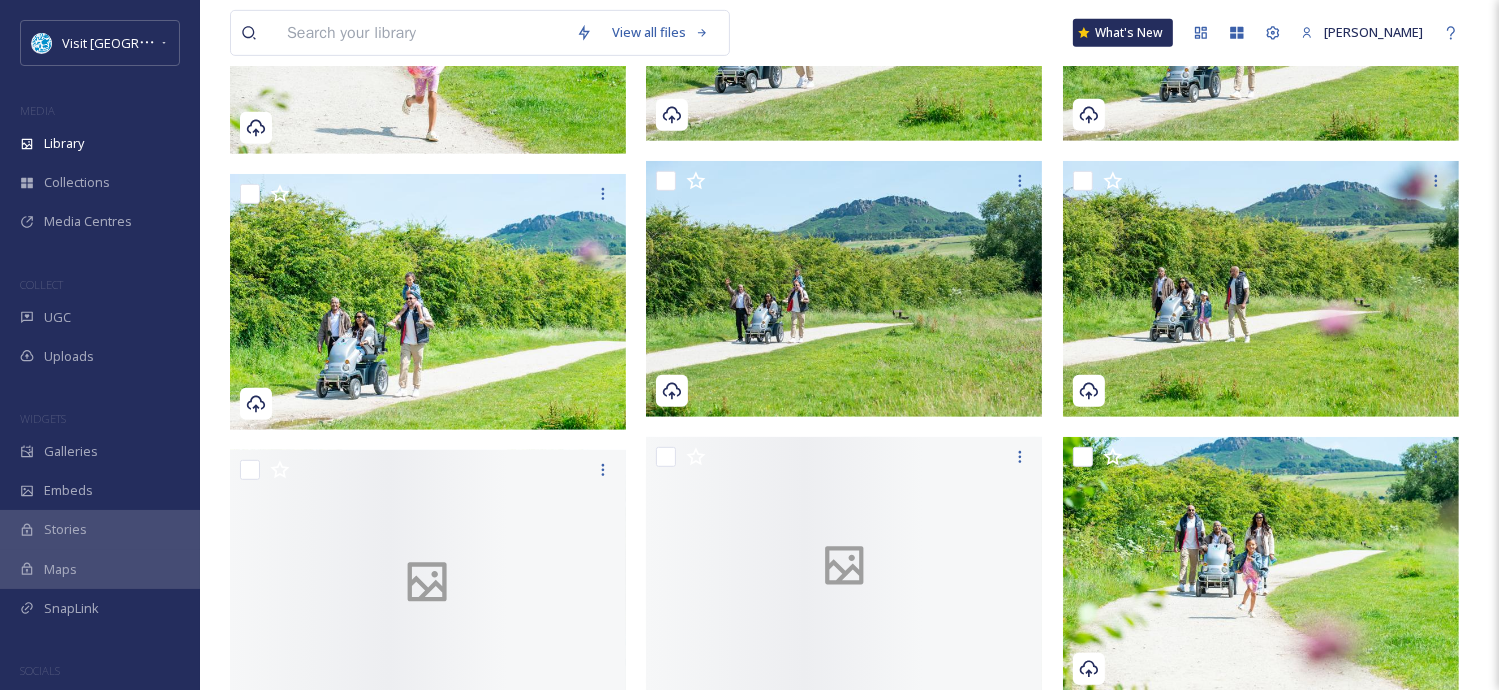 scroll, scrollTop: 1280, scrollLeft: 0, axis: vertical 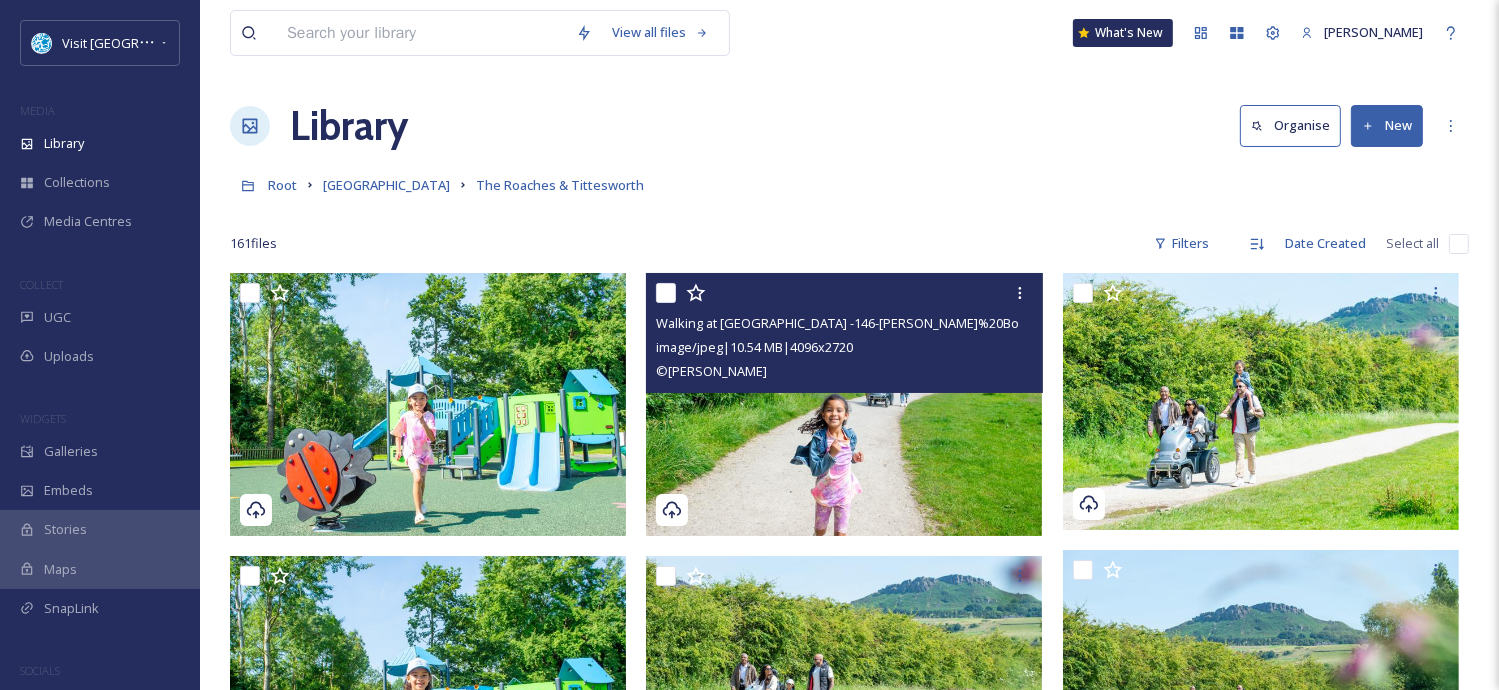 click at bounding box center (844, 404) 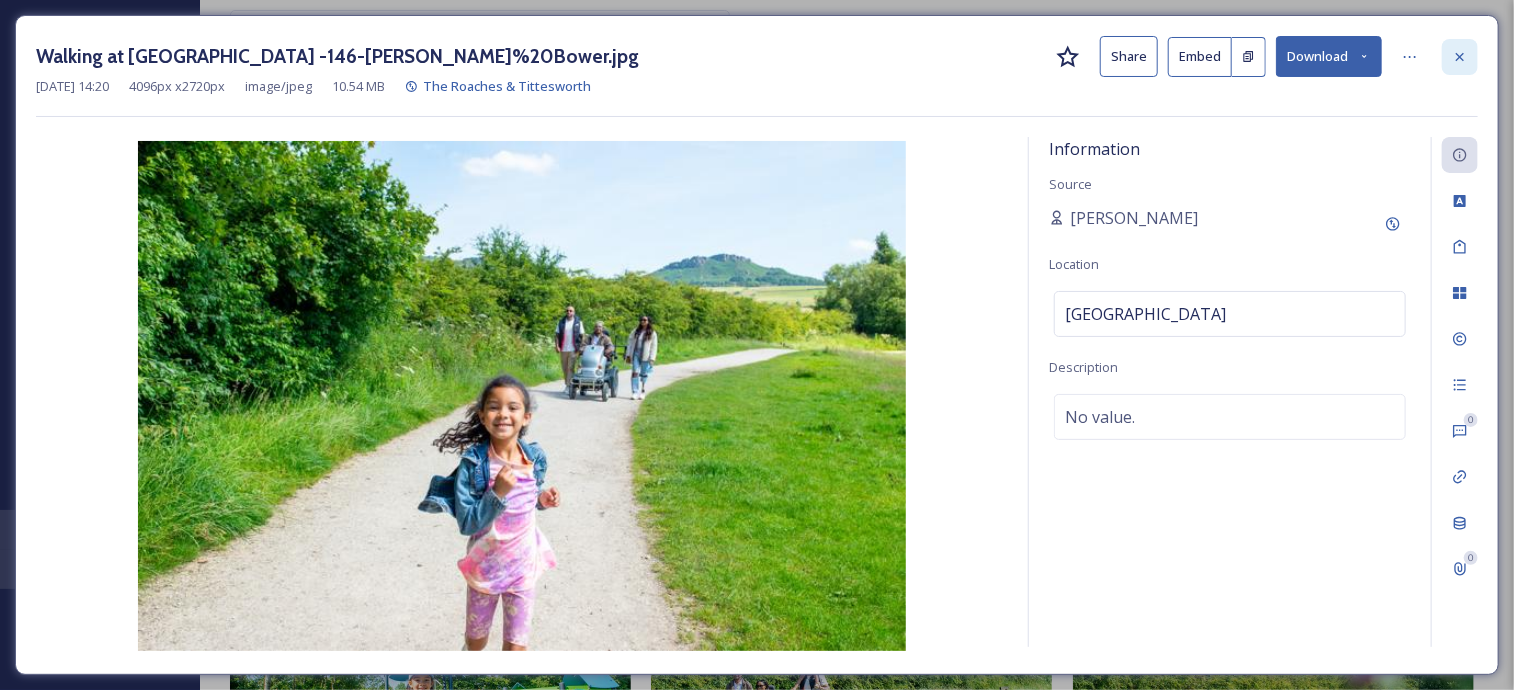 click 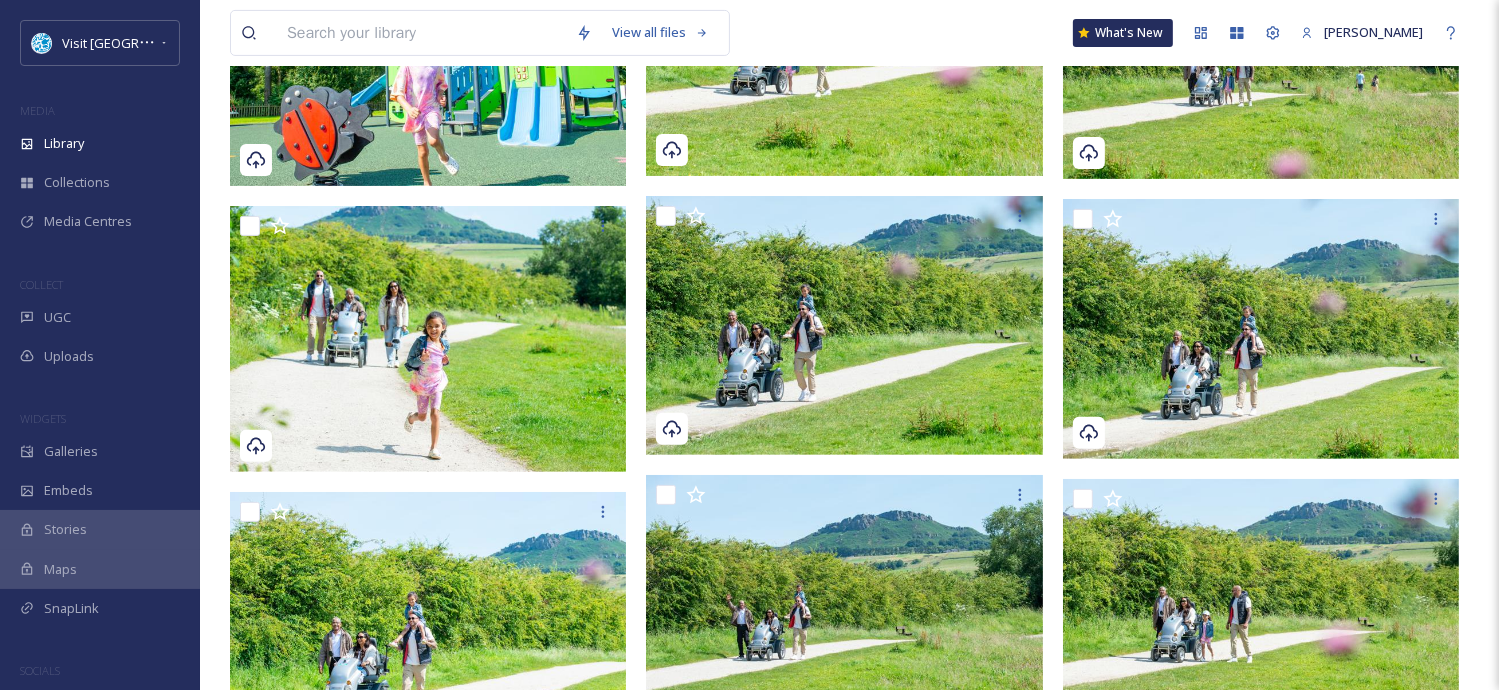scroll, scrollTop: 663, scrollLeft: 0, axis: vertical 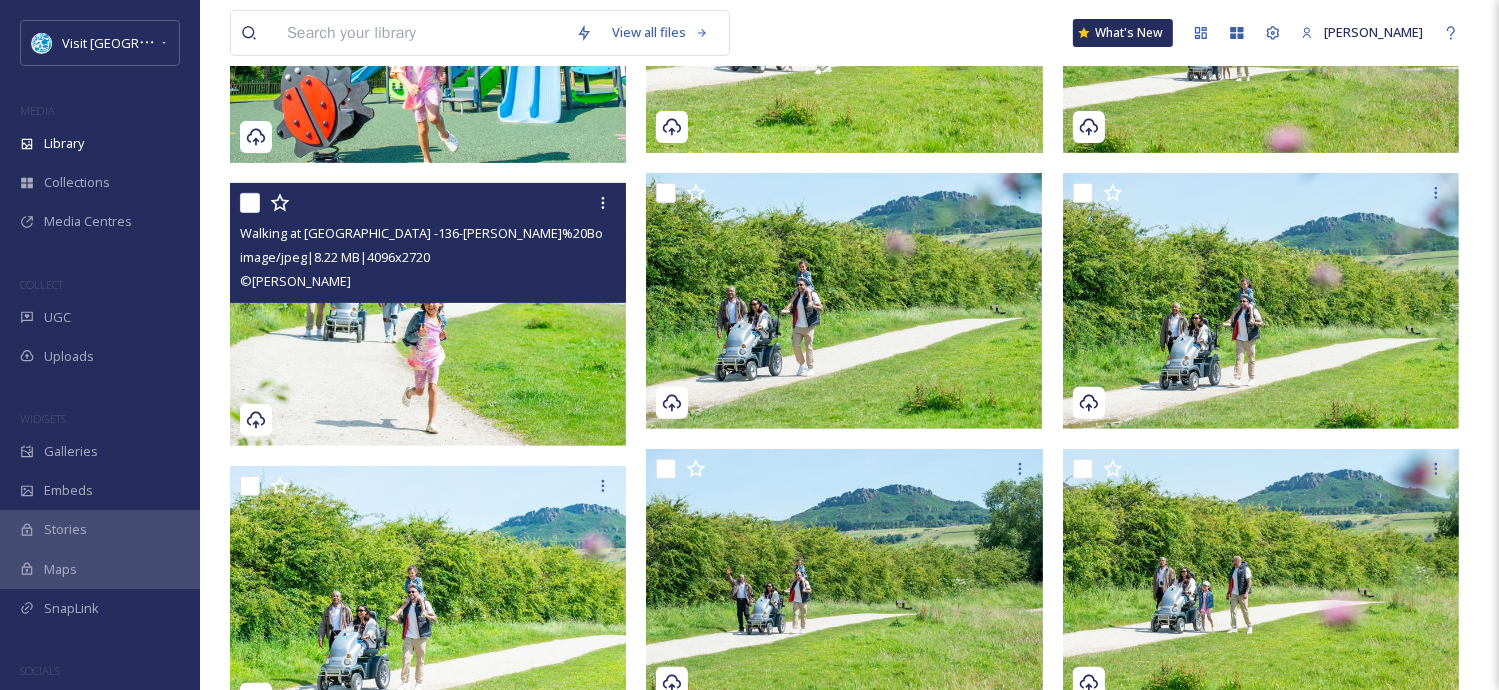 click at bounding box center (428, 314) 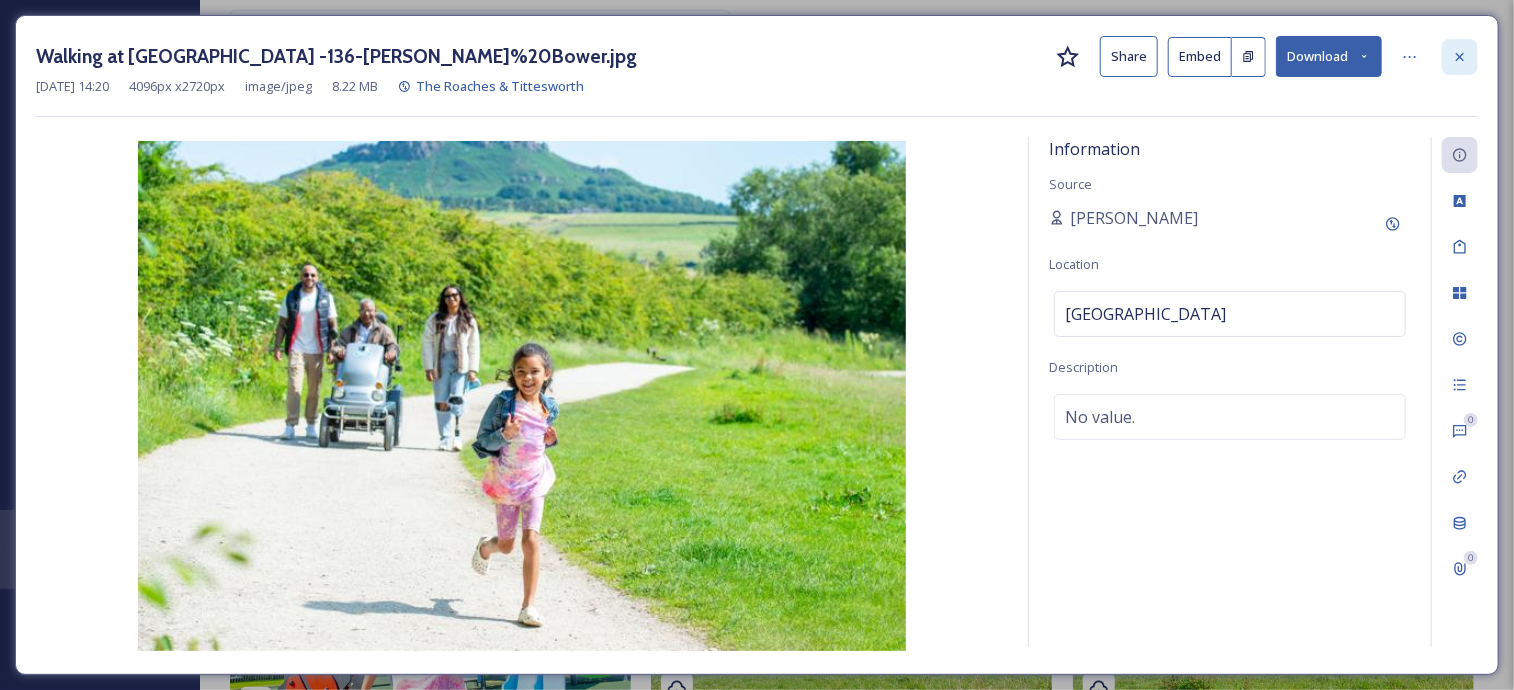 click 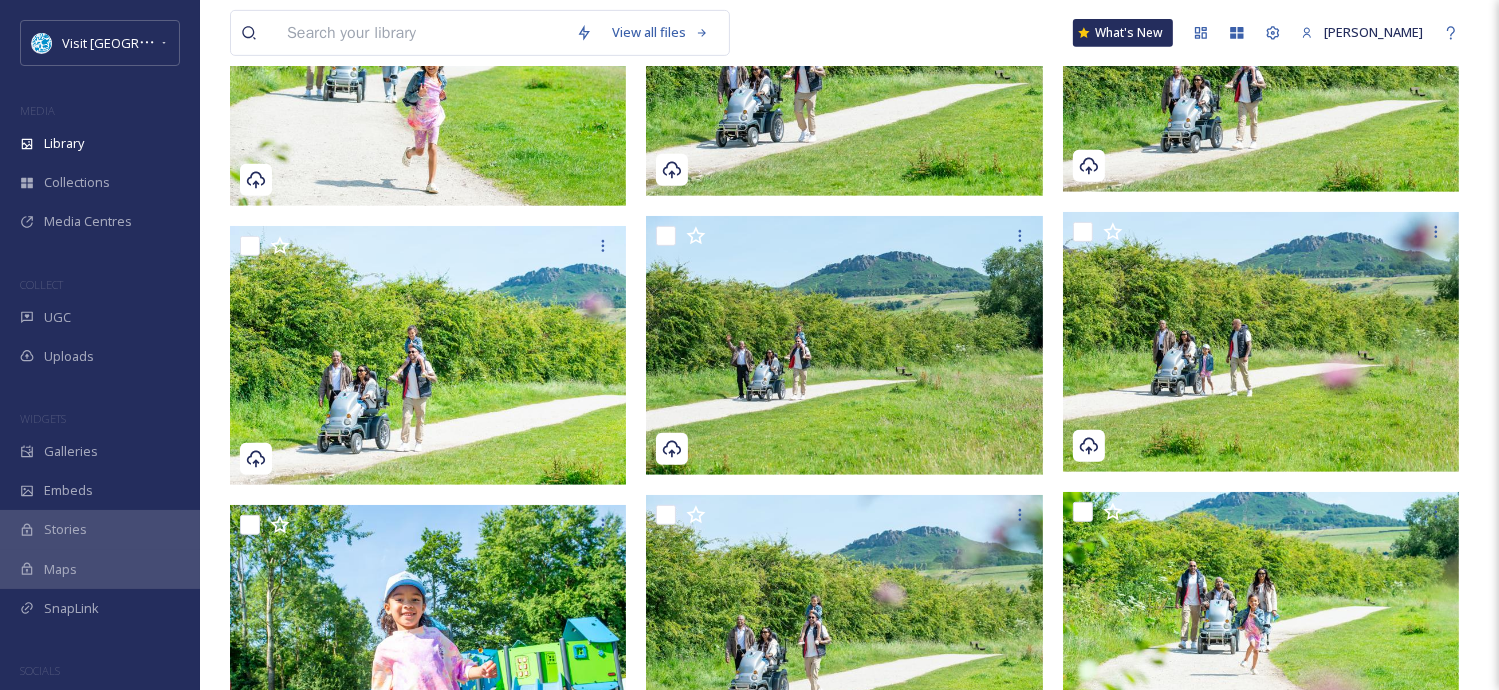 scroll, scrollTop: 1014, scrollLeft: 0, axis: vertical 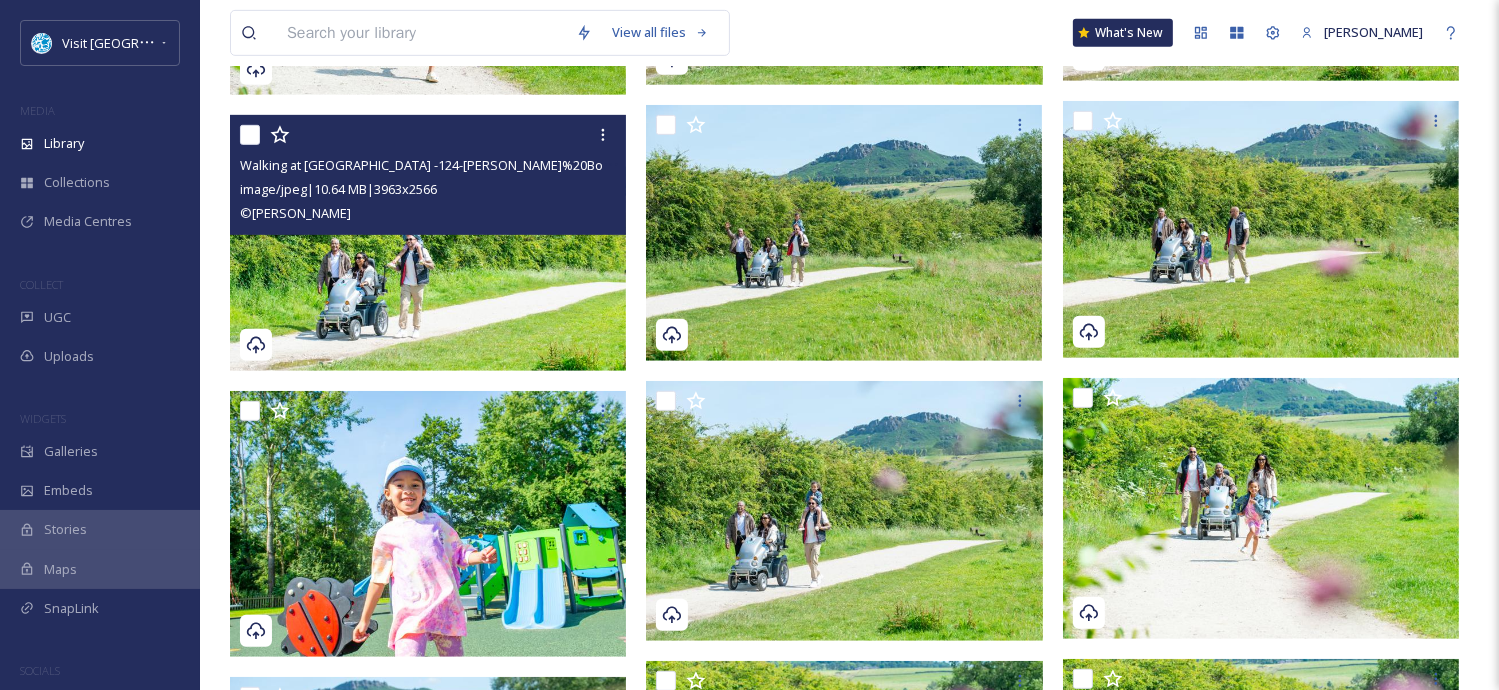 click at bounding box center (428, 243) 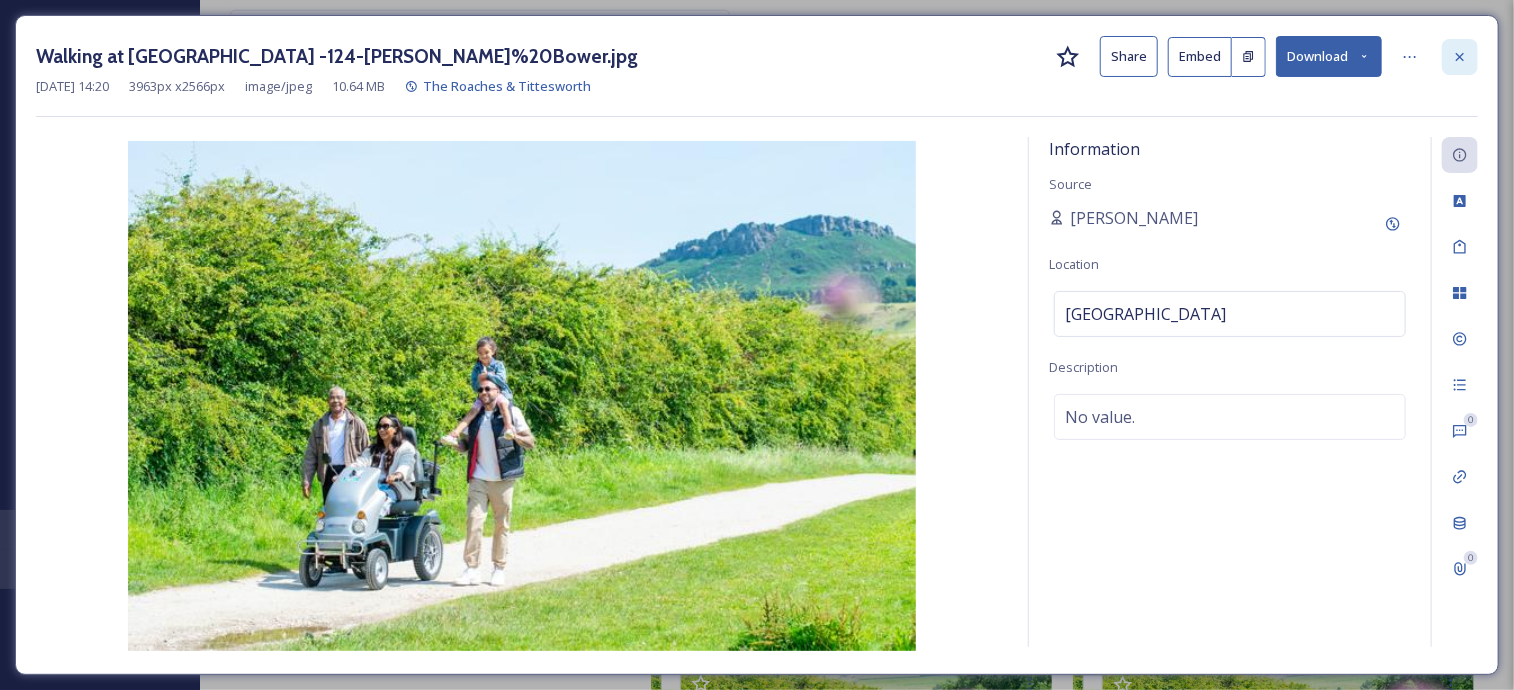 click 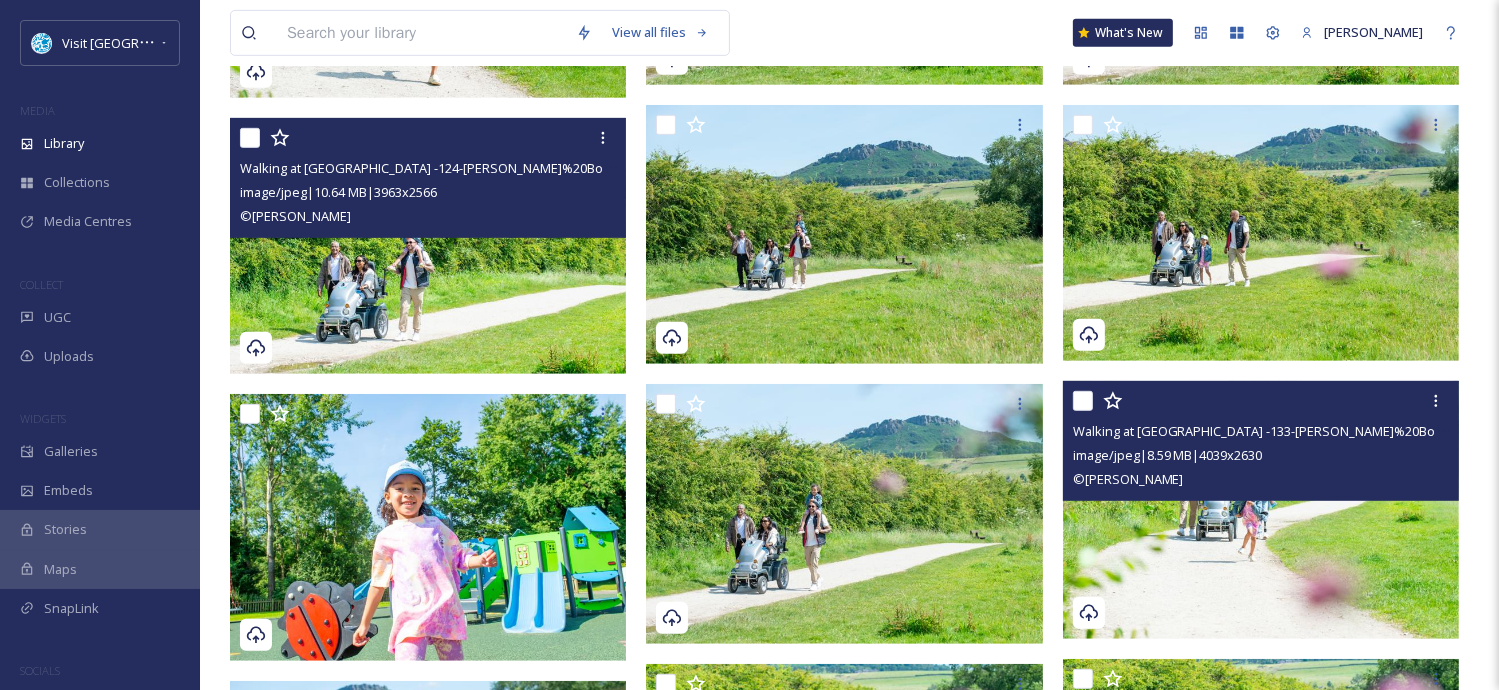 click at bounding box center (1261, 510) 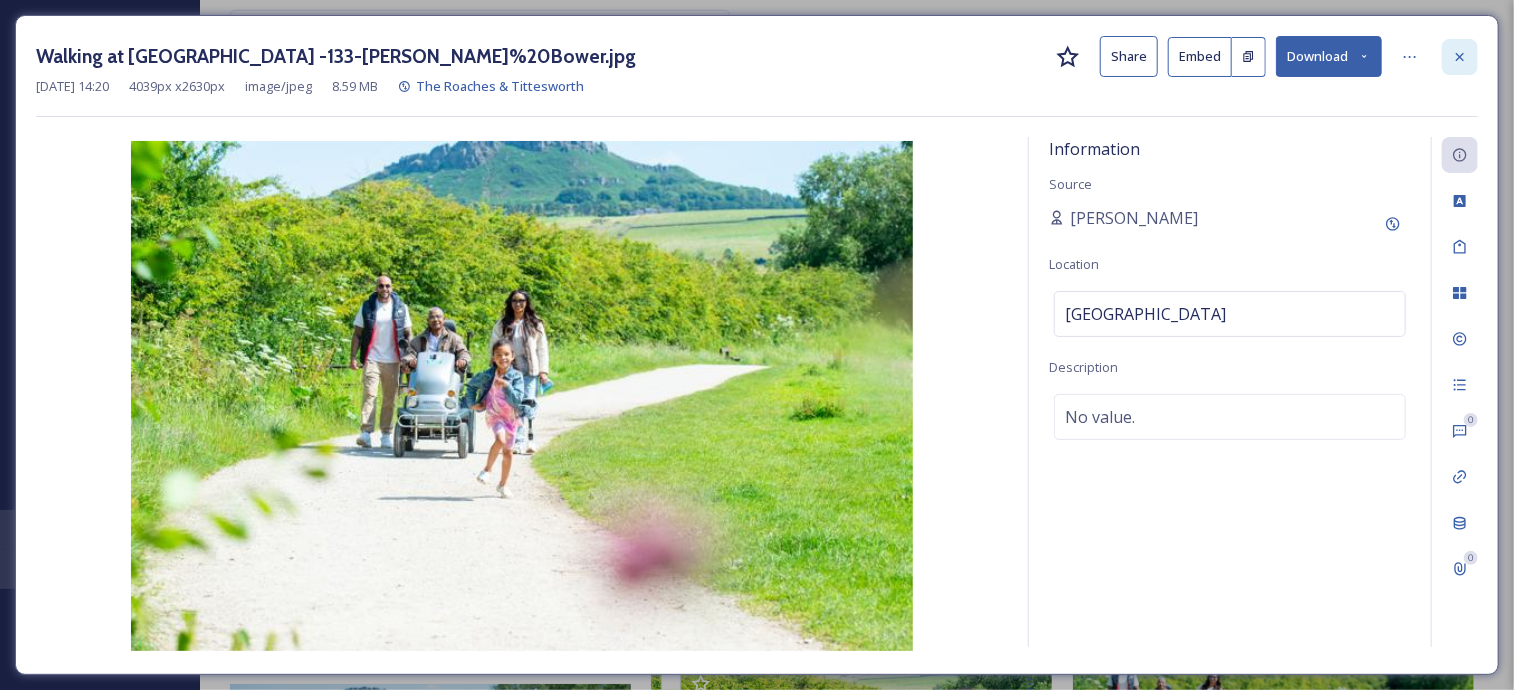click 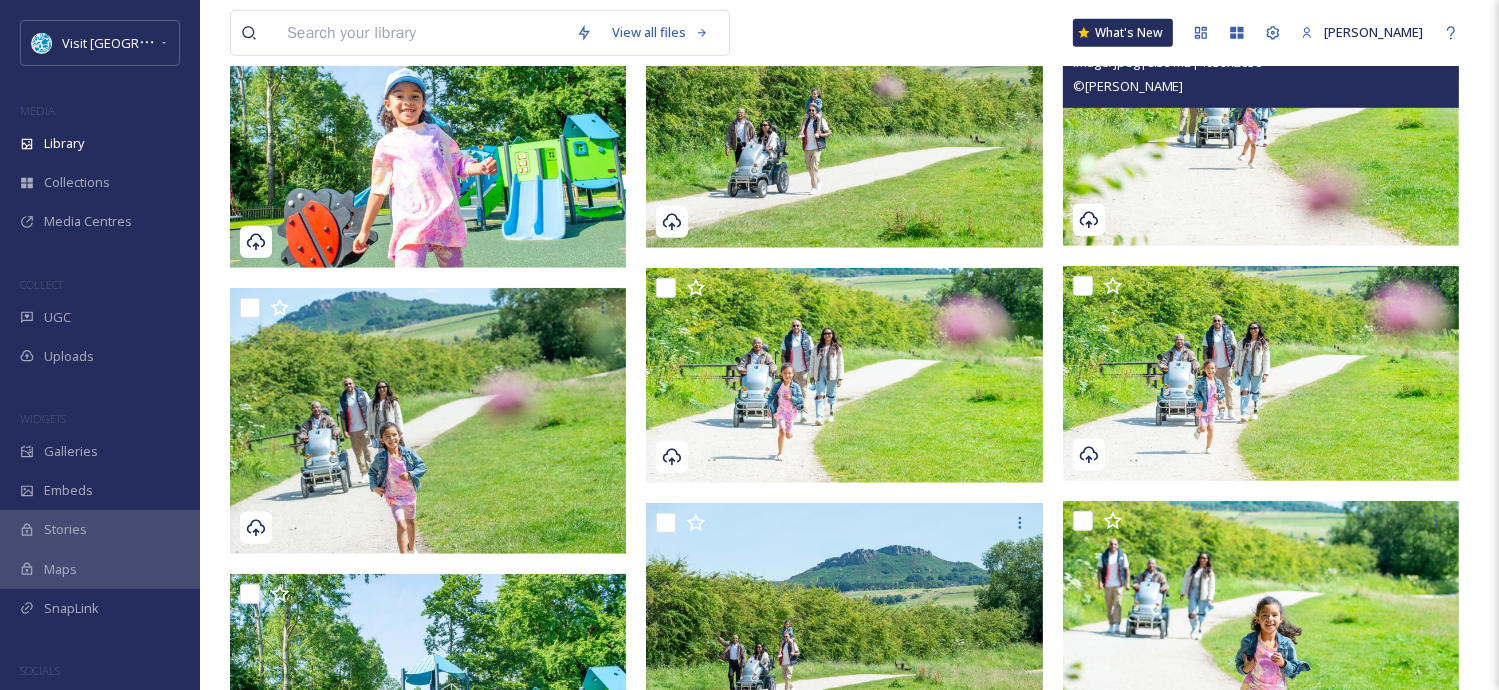 scroll, scrollTop: 1432, scrollLeft: 0, axis: vertical 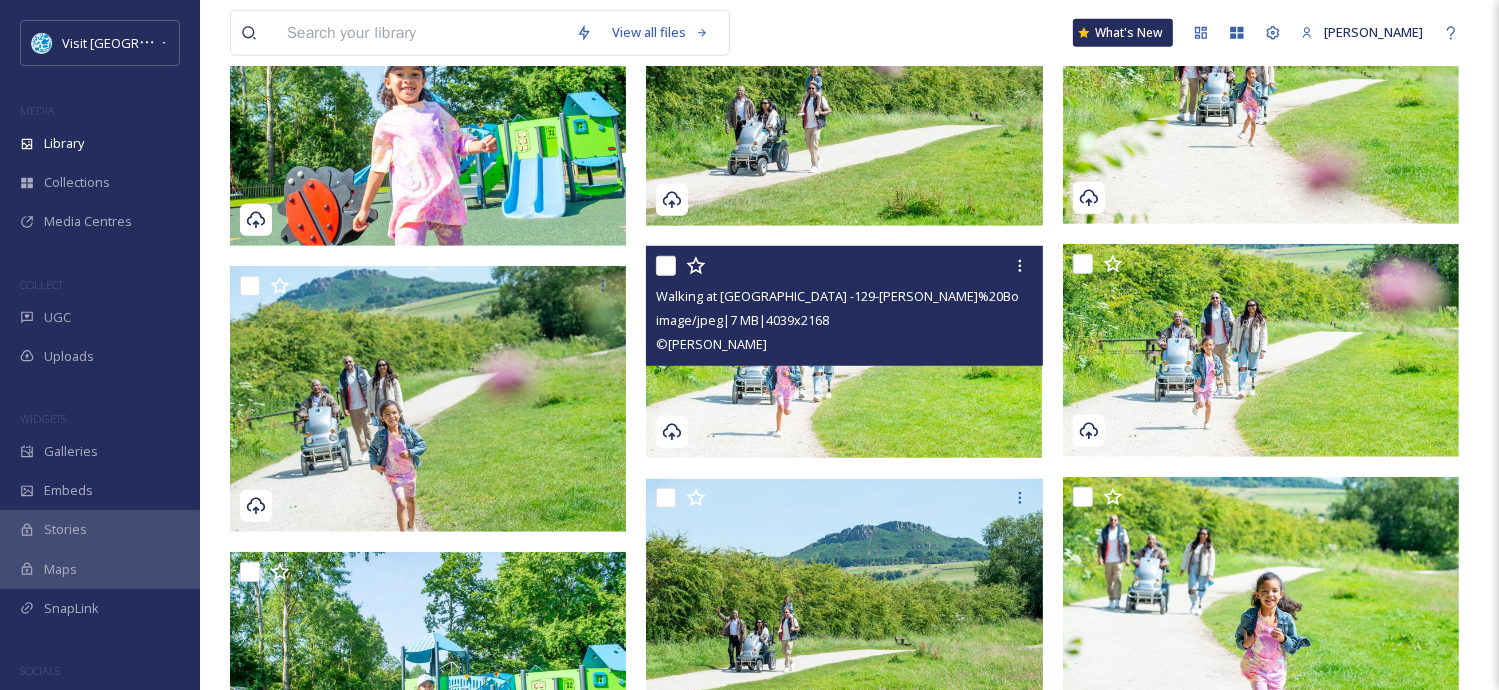 click at bounding box center (844, 352) 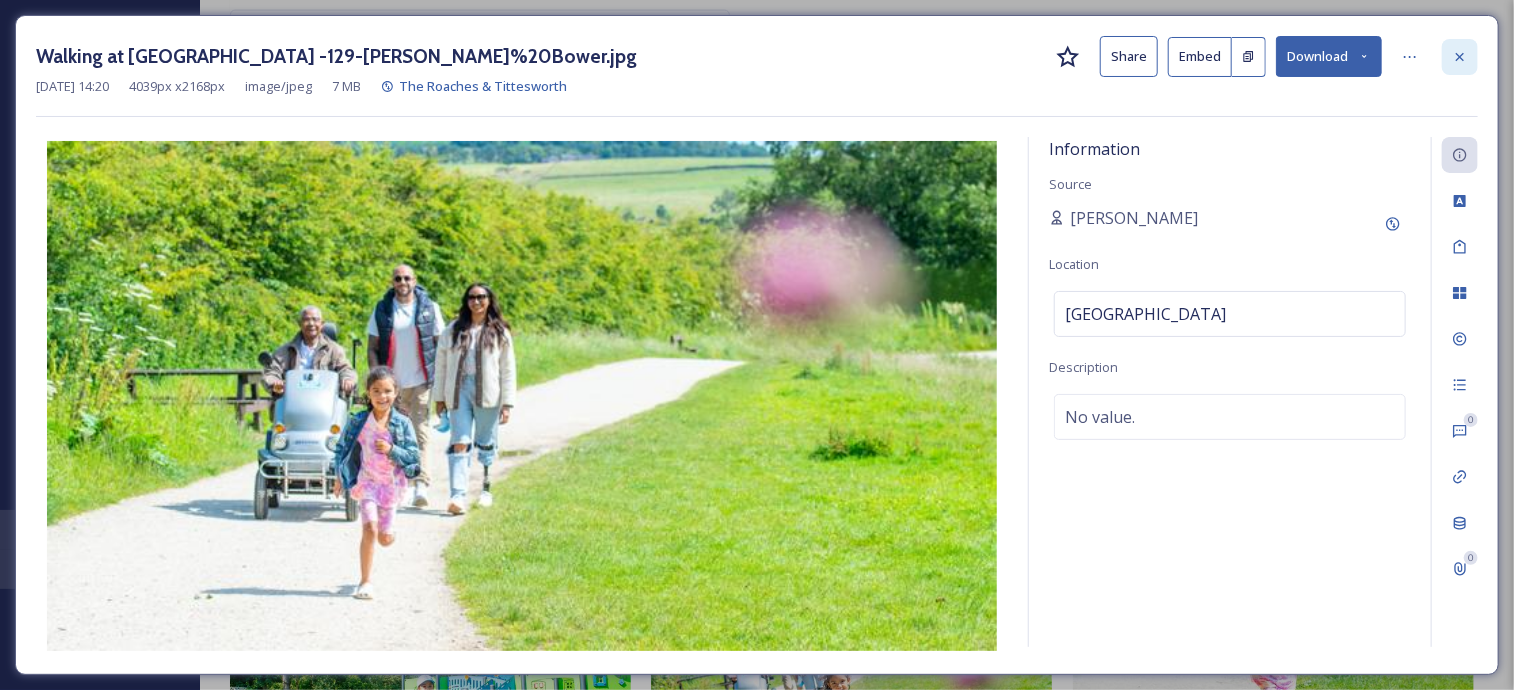 click at bounding box center (1460, 57) 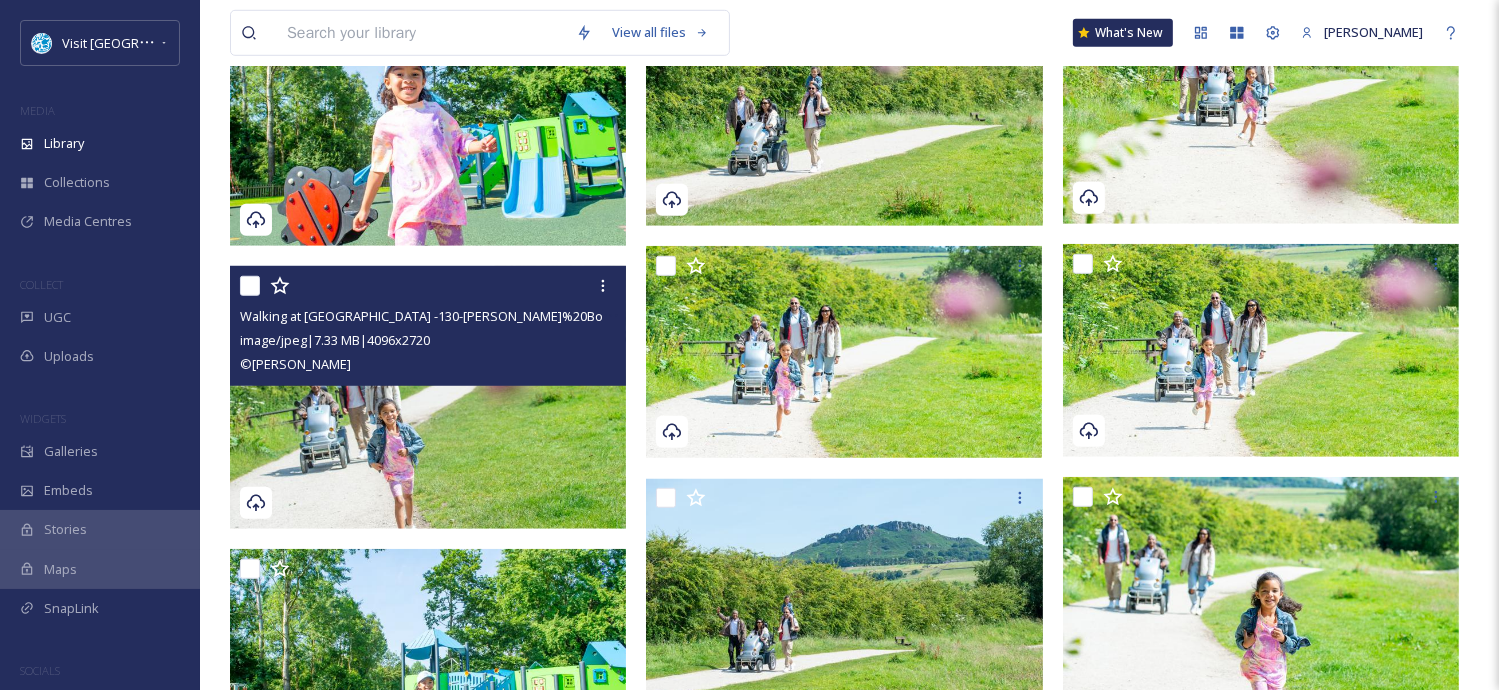 click at bounding box center [428, 397] 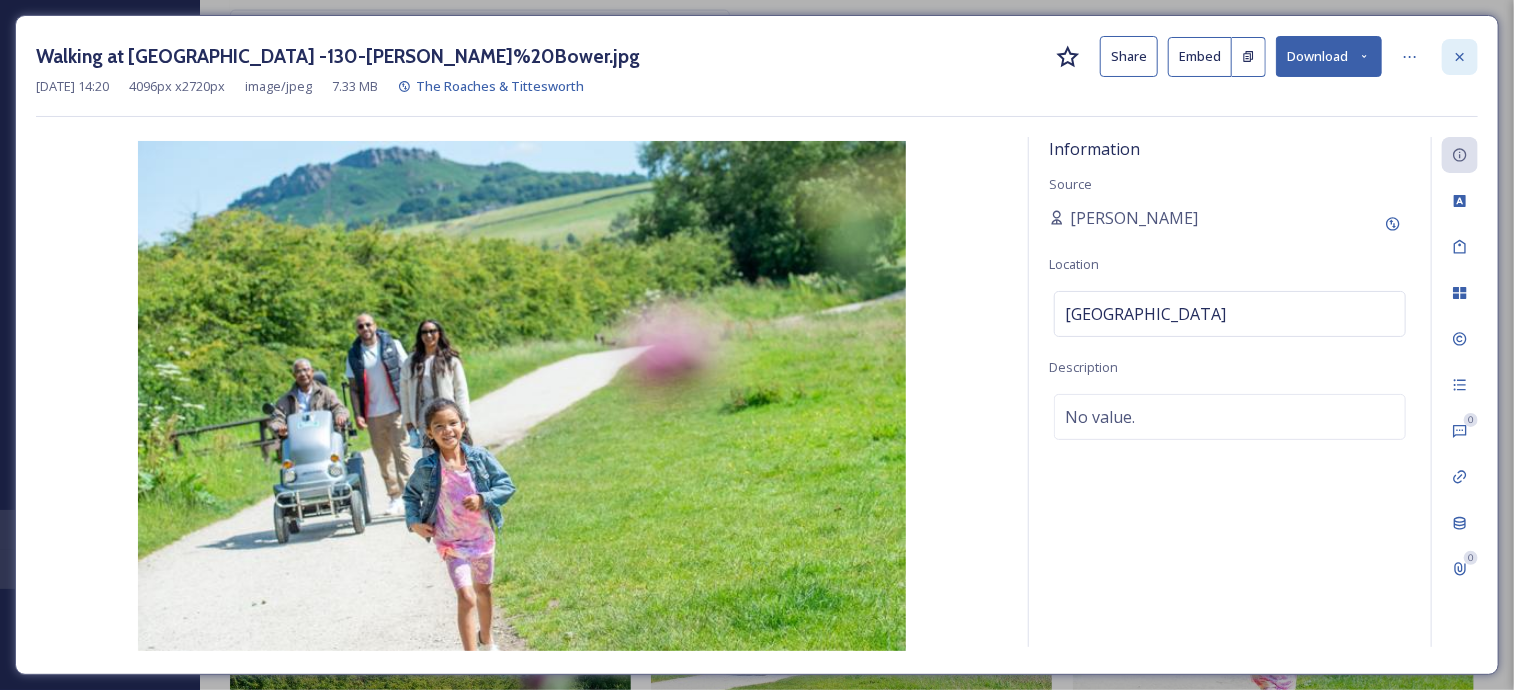 click 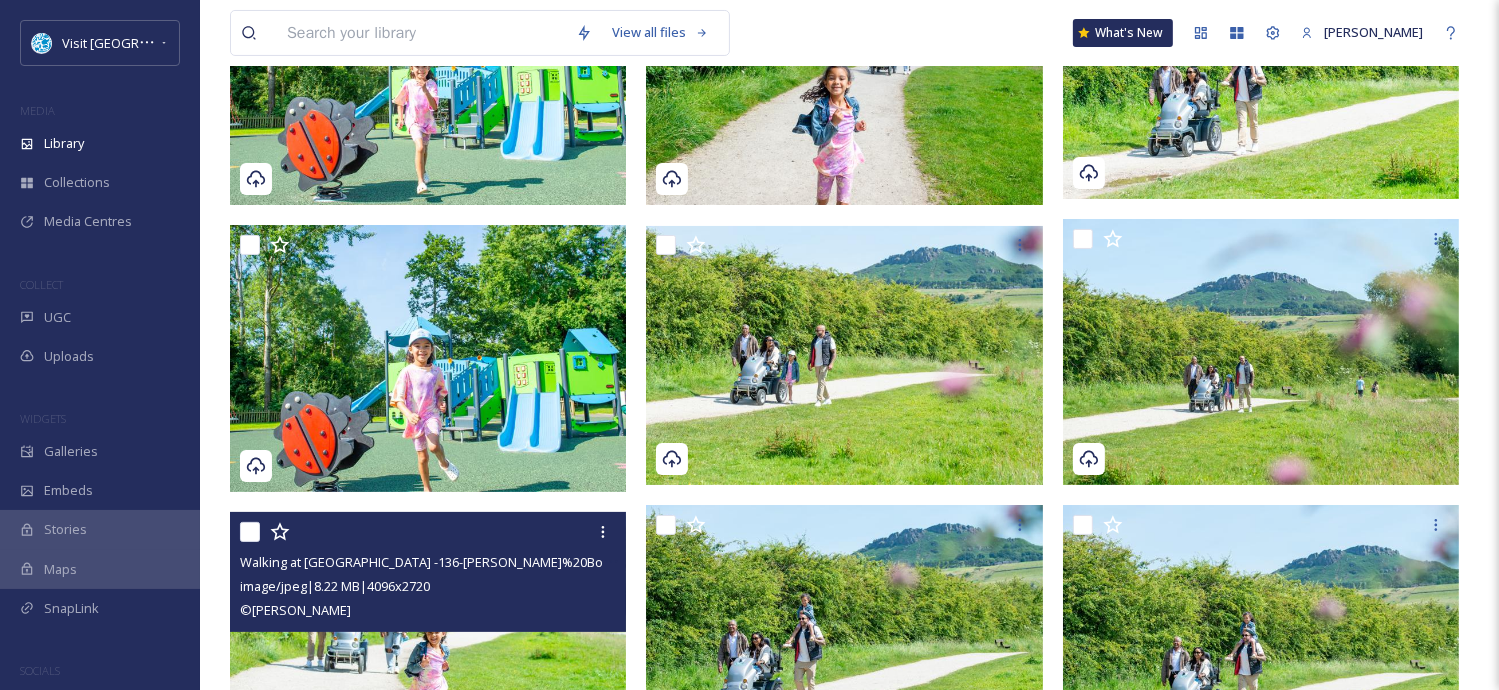 scroll, scrollTop: 0, scrollLeft: 0, axis: both 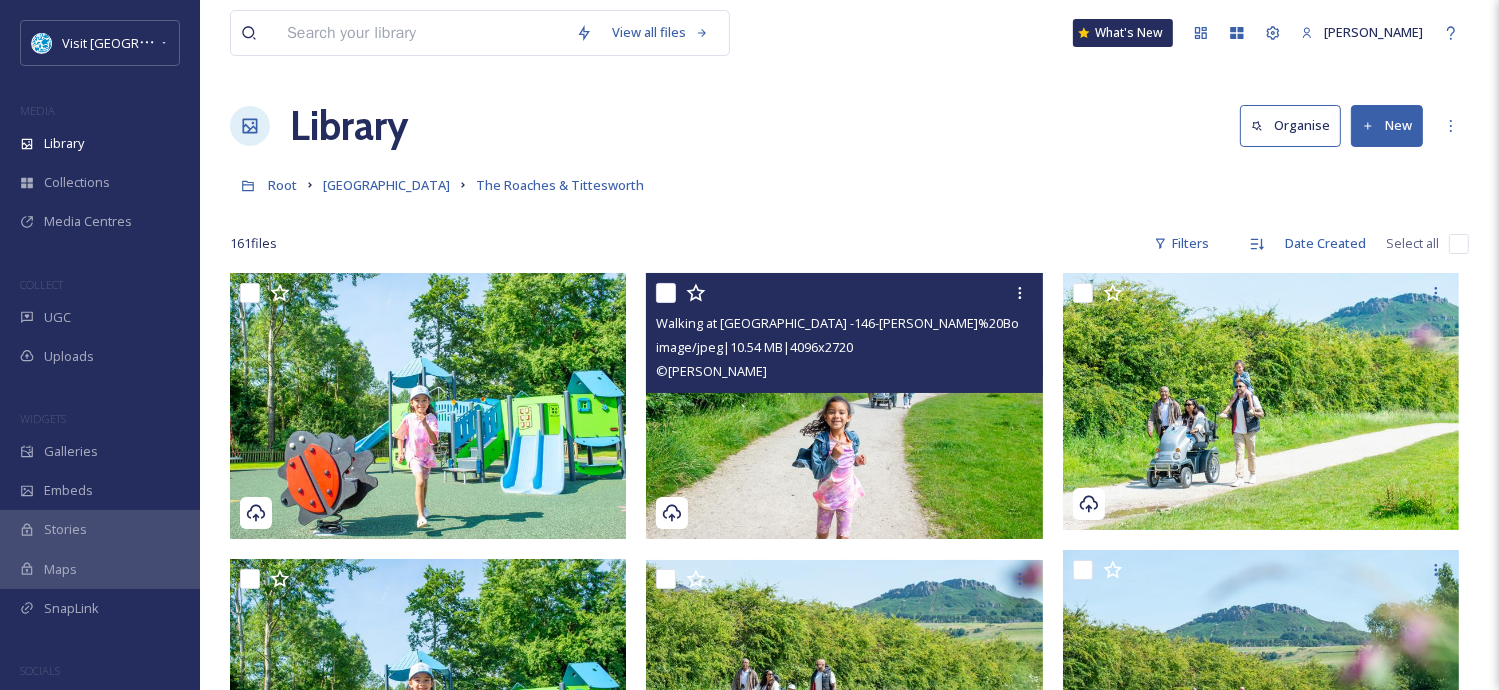 click at bounding box center (846, 406) 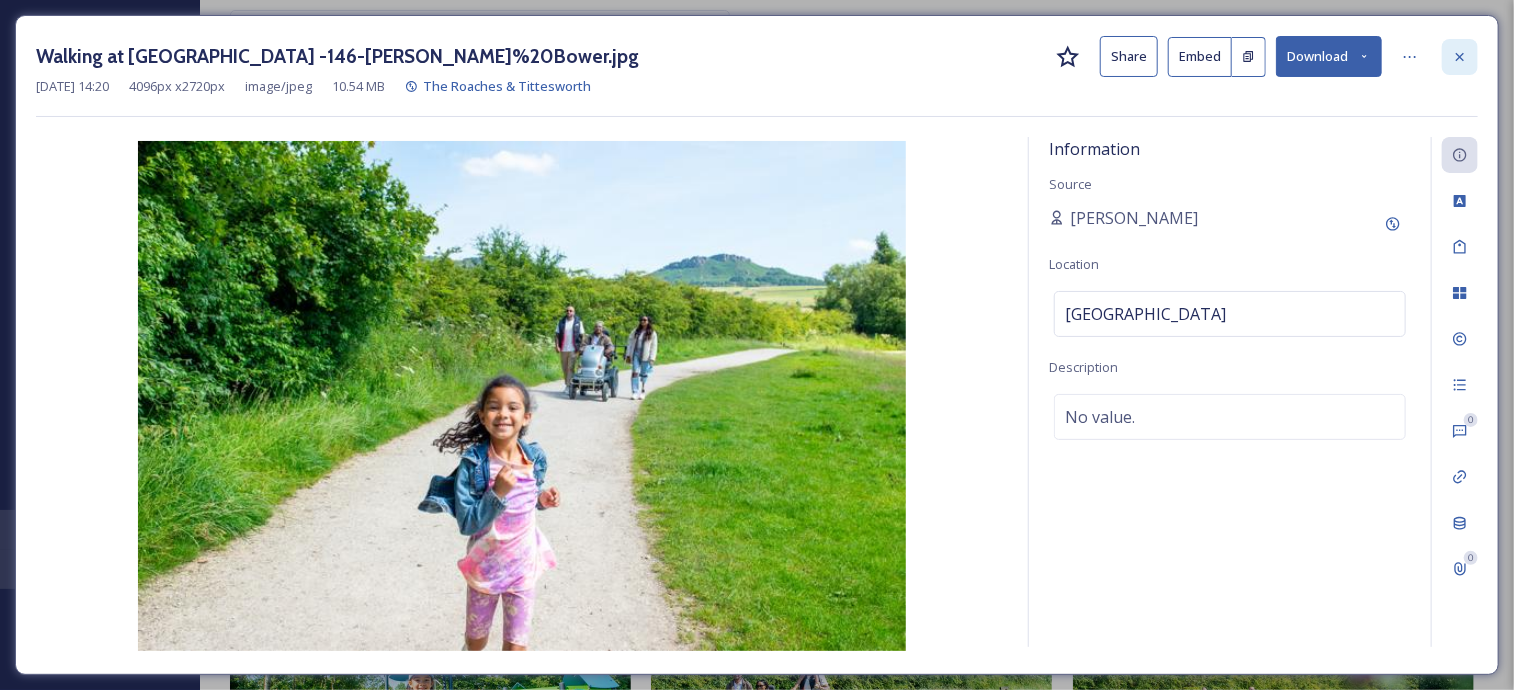 click 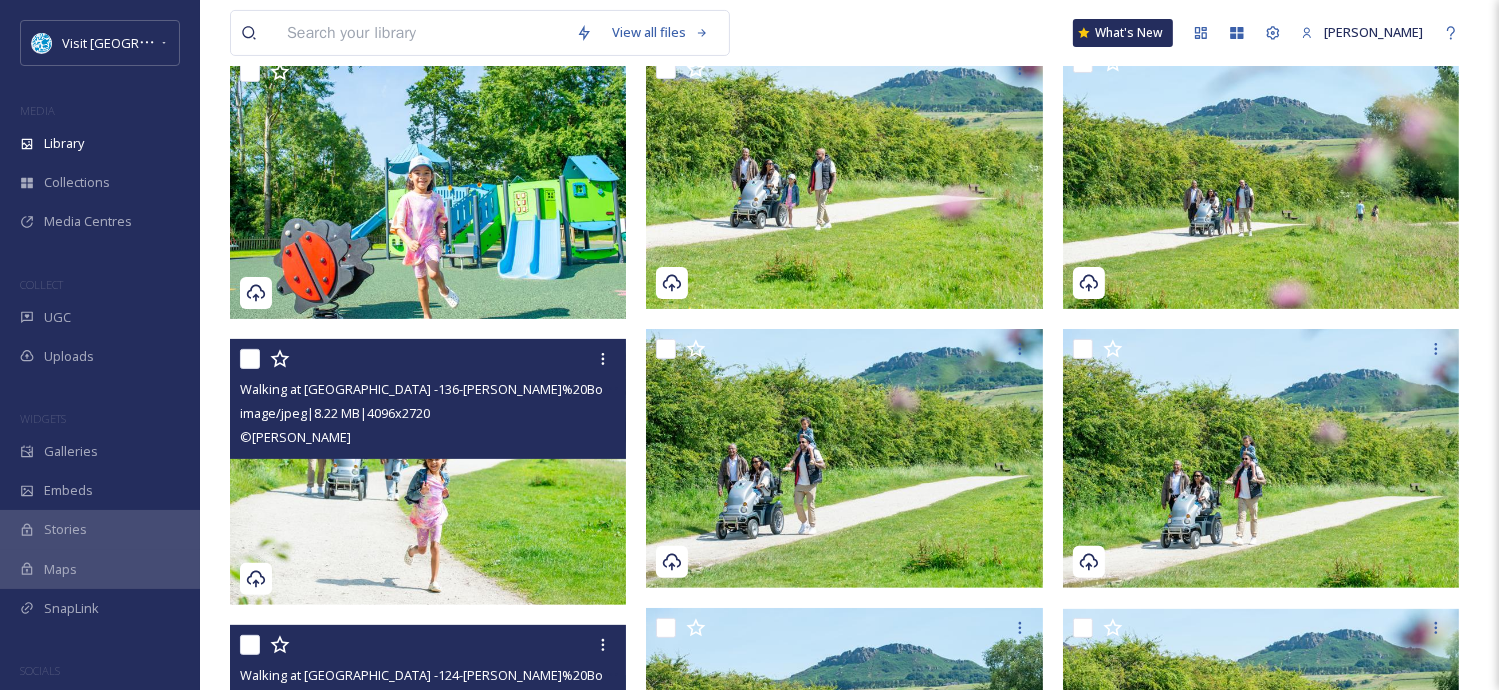 scroll, scrollTop: 552, scrollLeft: 0, axis: vertical 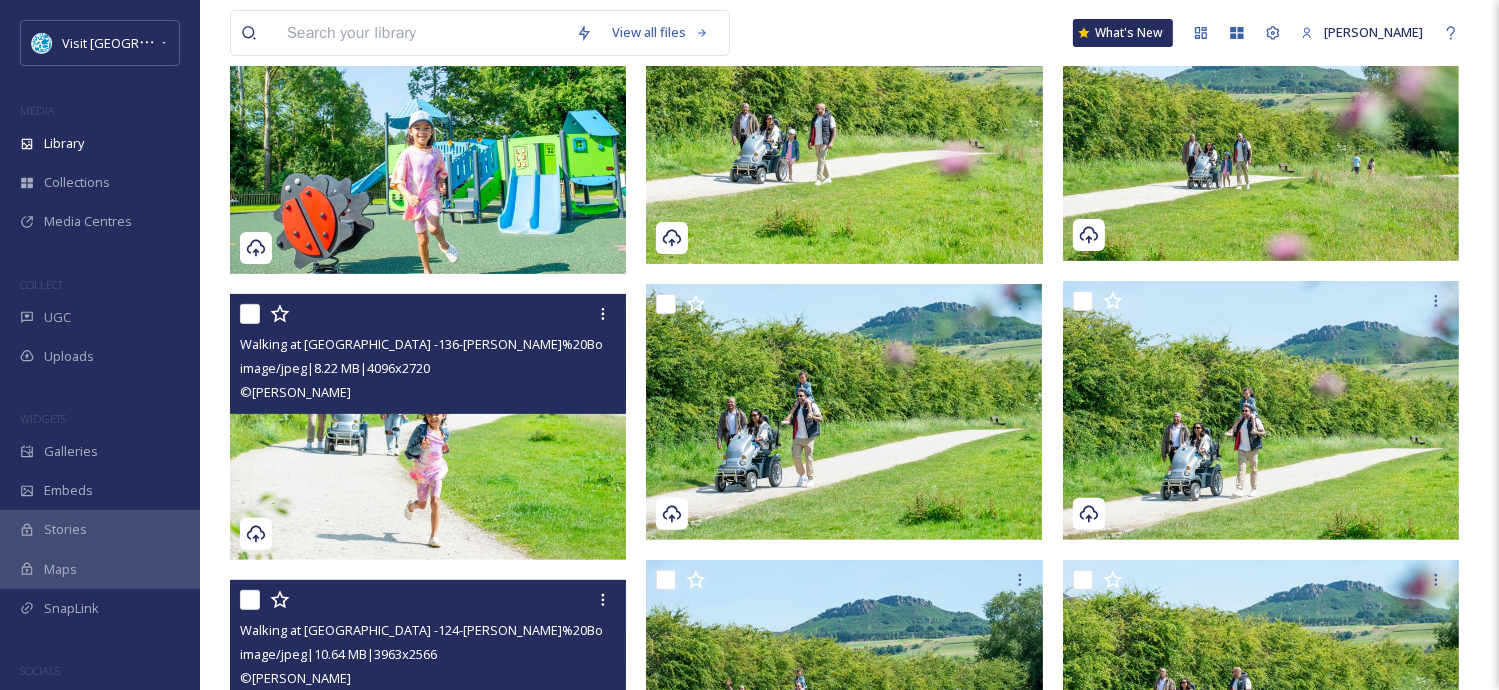 click at bounding box center (430, 427) 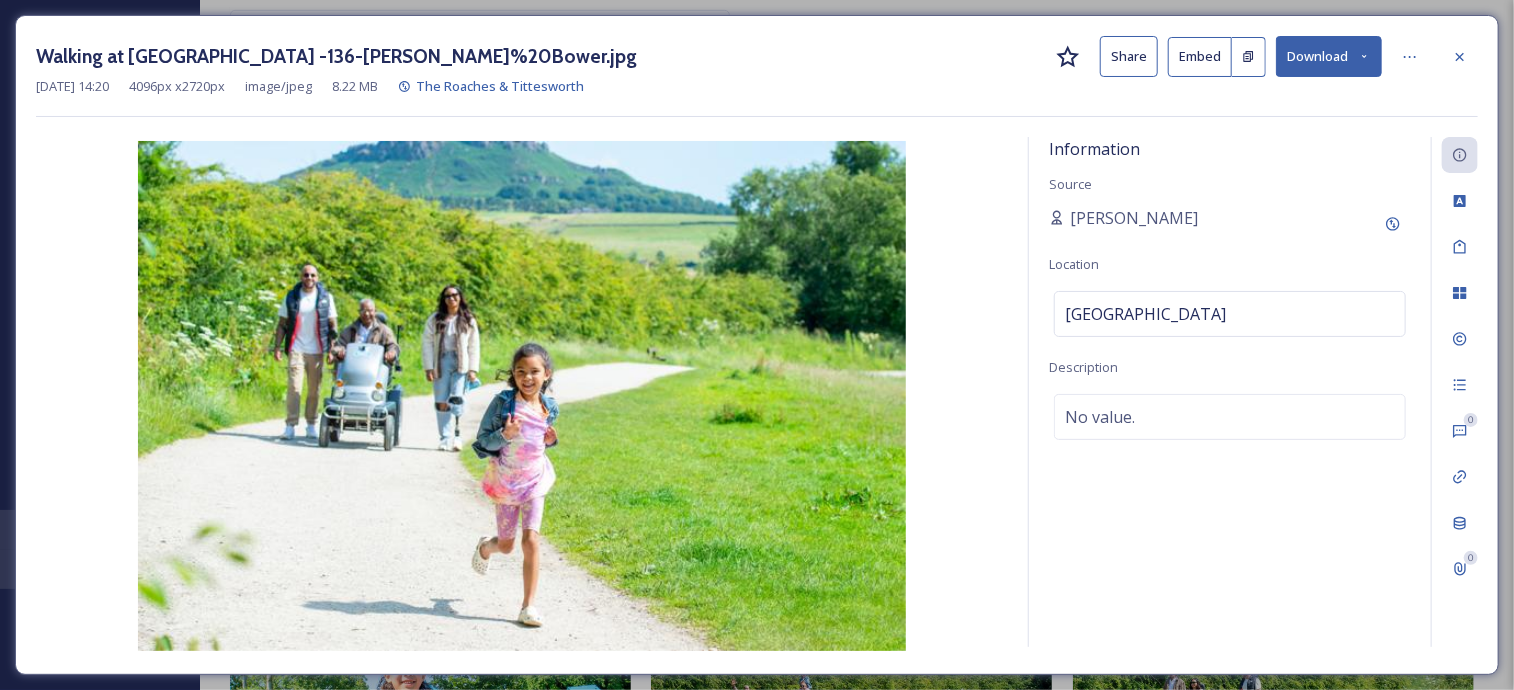 click 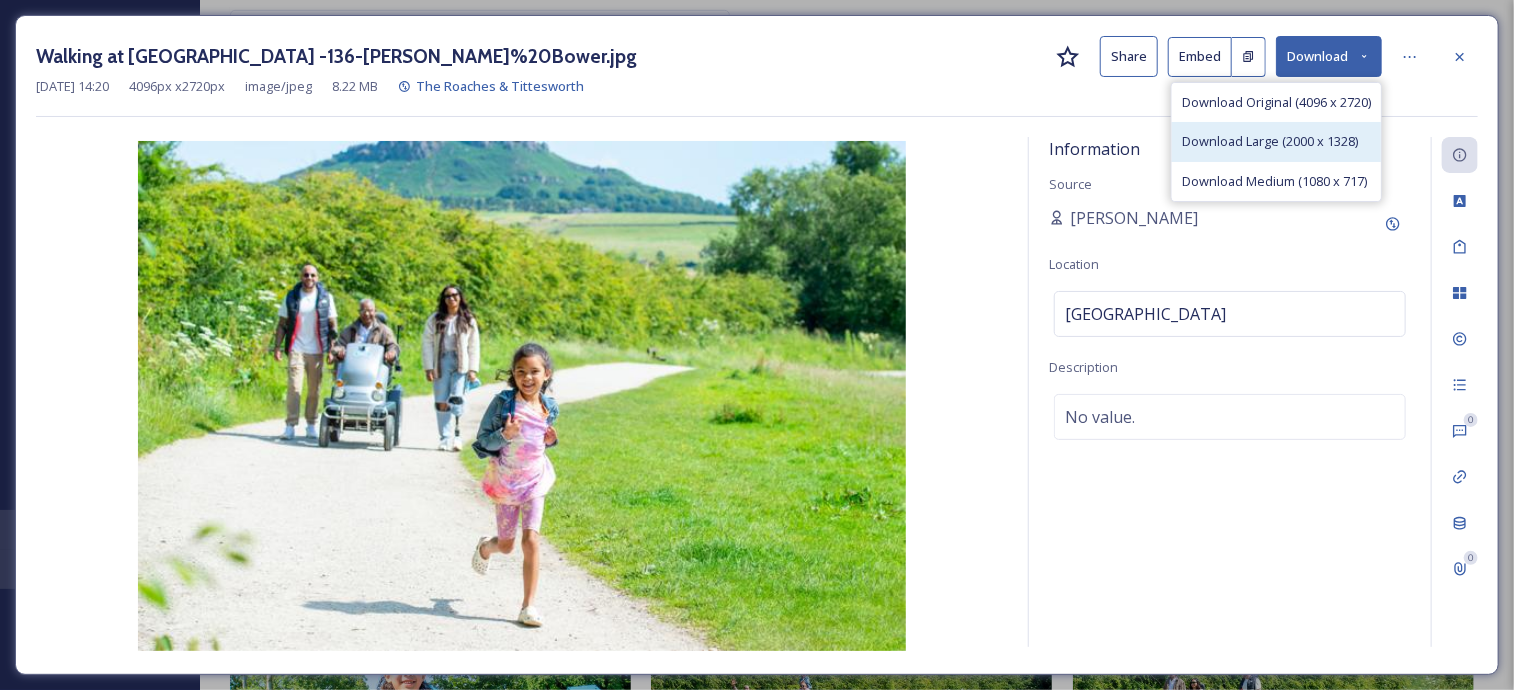 click on "Download Large (2000 x 1328)" at bounding box center [1270, 141] 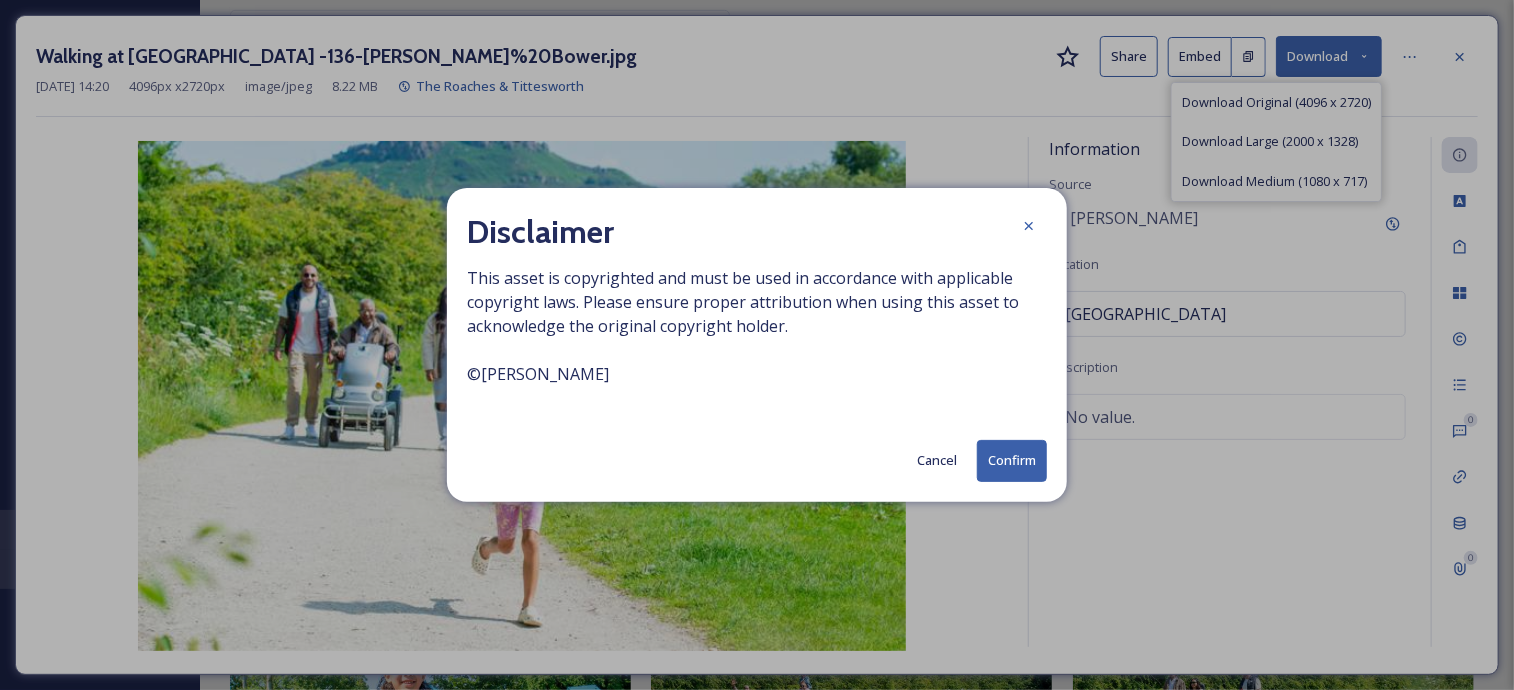 click on "Confirm" at bounding box center (1012, 460) 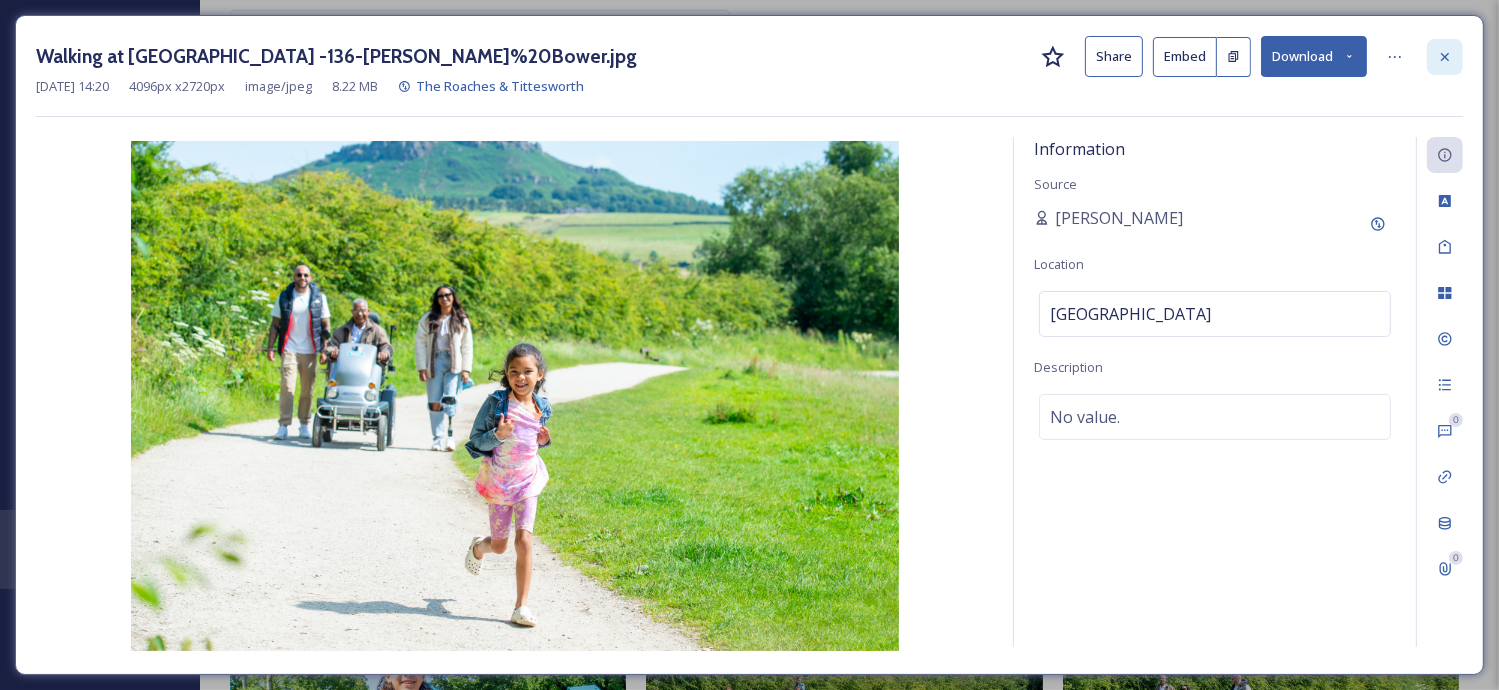 click 